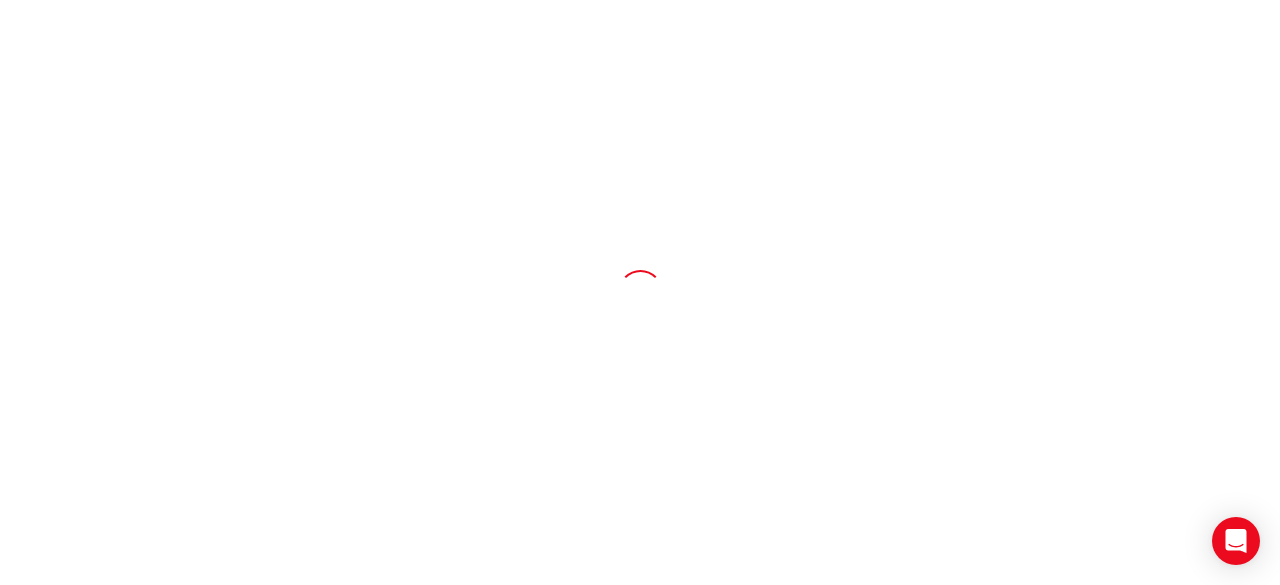 scroll, scrollTop: 0, scrollLeft: 0, axis: both 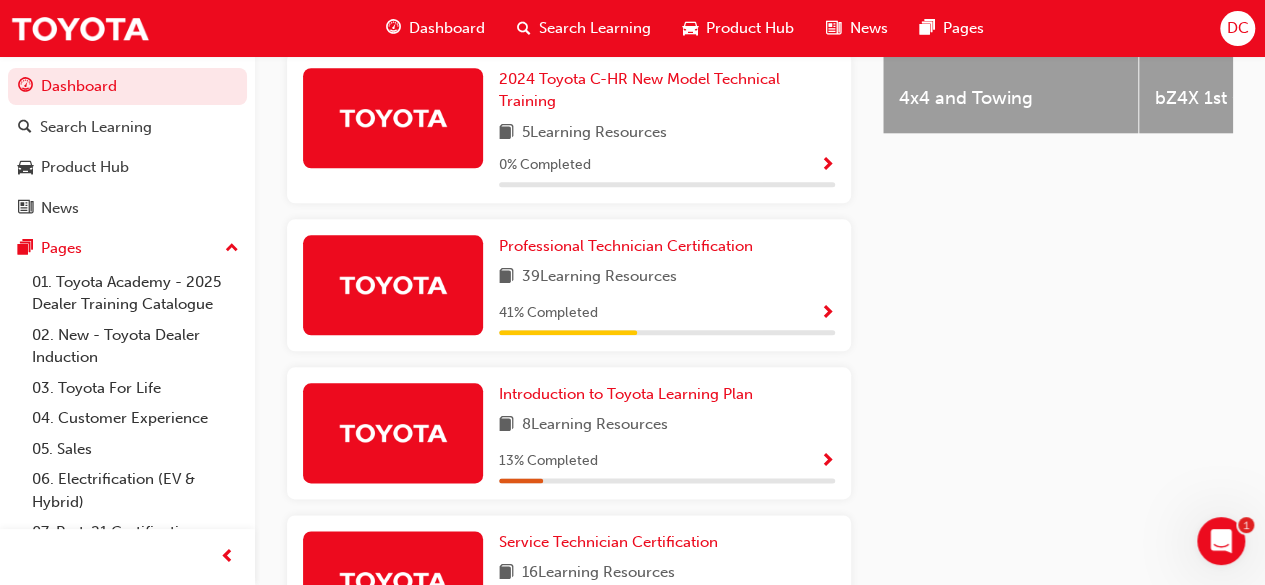 click at bounding box center (827, 314) 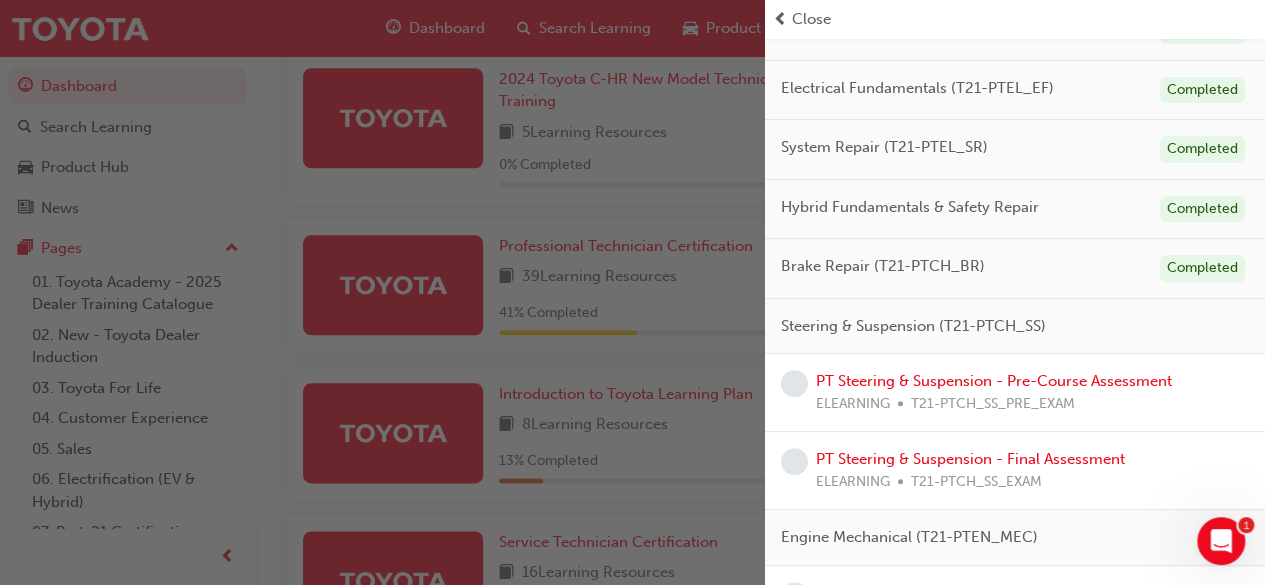 scroll, scrollTop: 240, scrollLeft: 0, axis: vertical 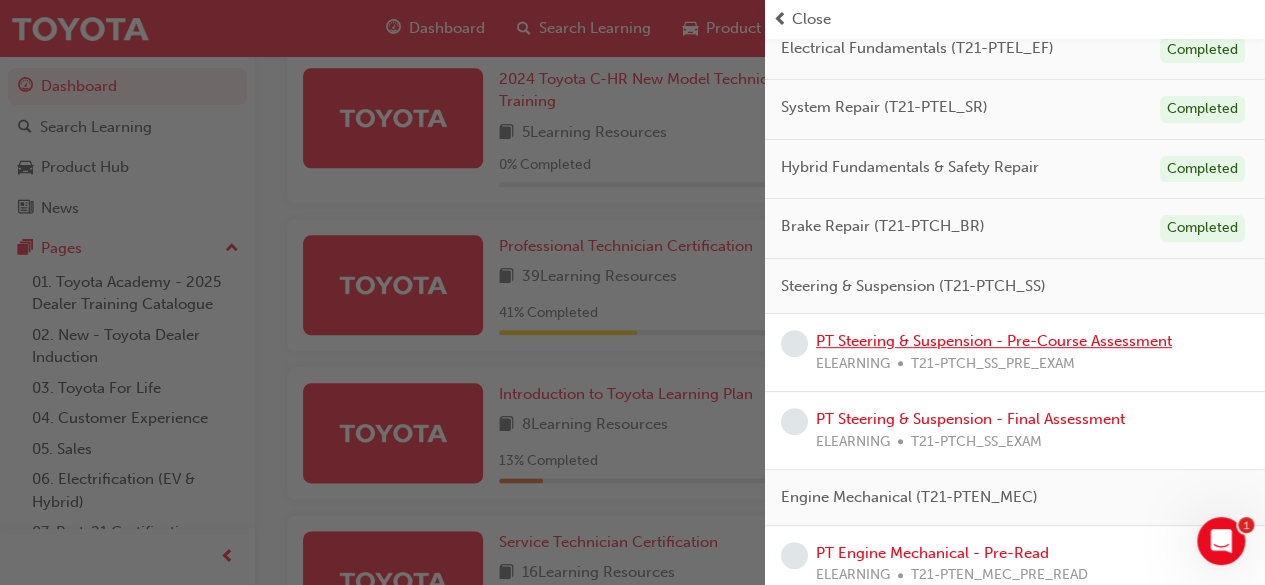 click on "PT Steering & Suspension - Pre-Course Assessment" at bounding box center (994, 341) 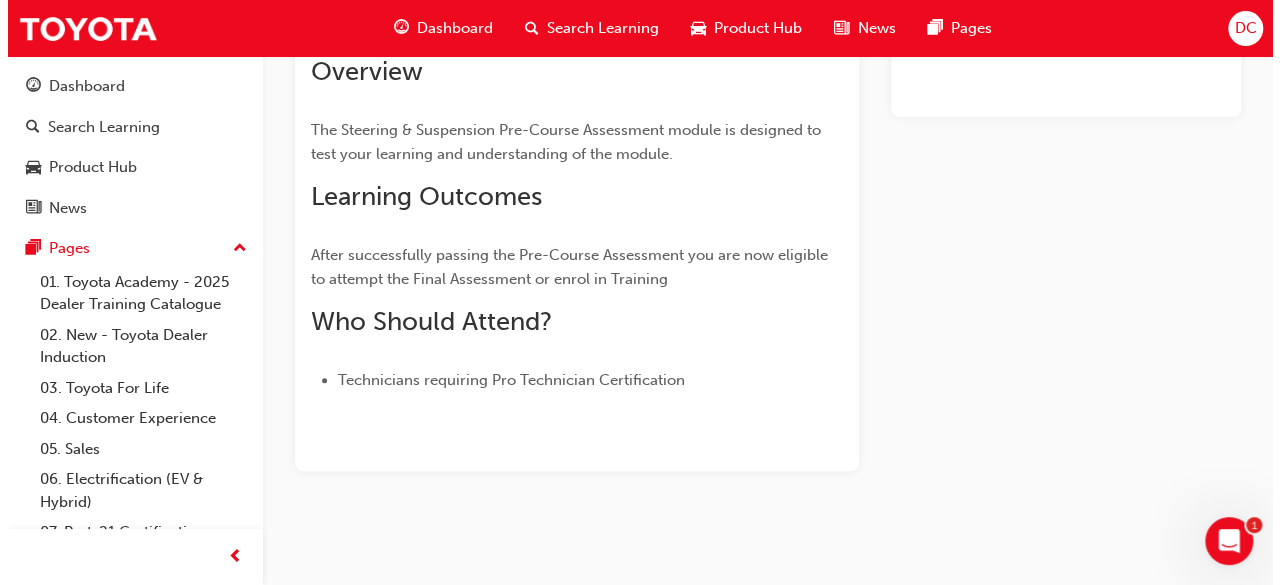 scroll, scrollTop: 0, scrollLeft: 0, axis: both 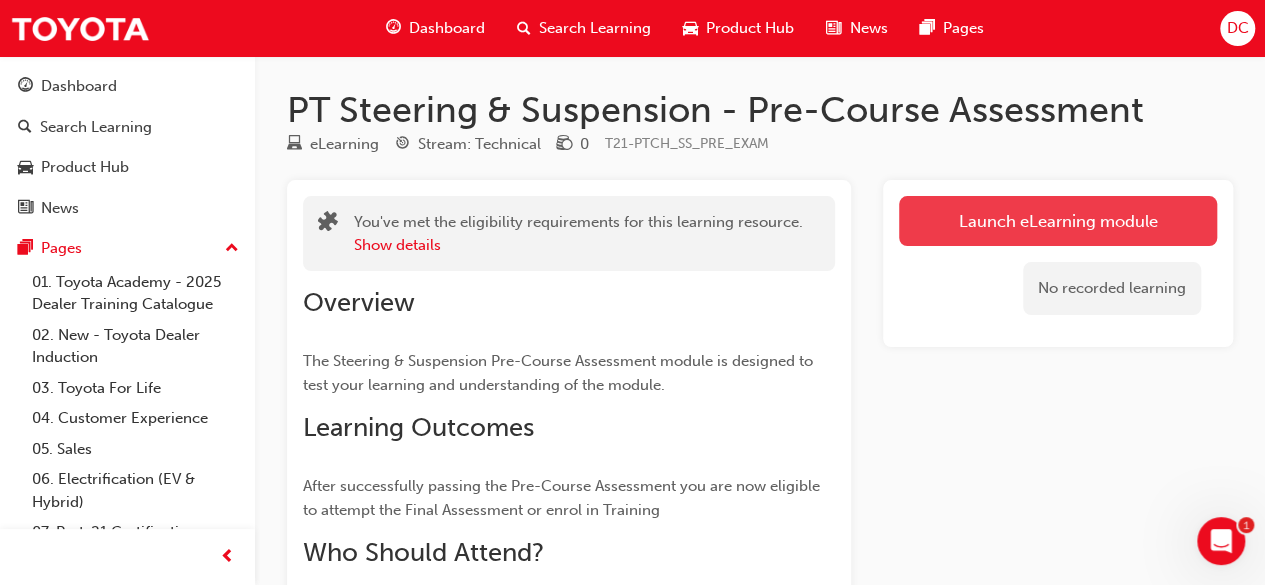 click on "Launch eLearning module" at bounding box center (1058, 221) 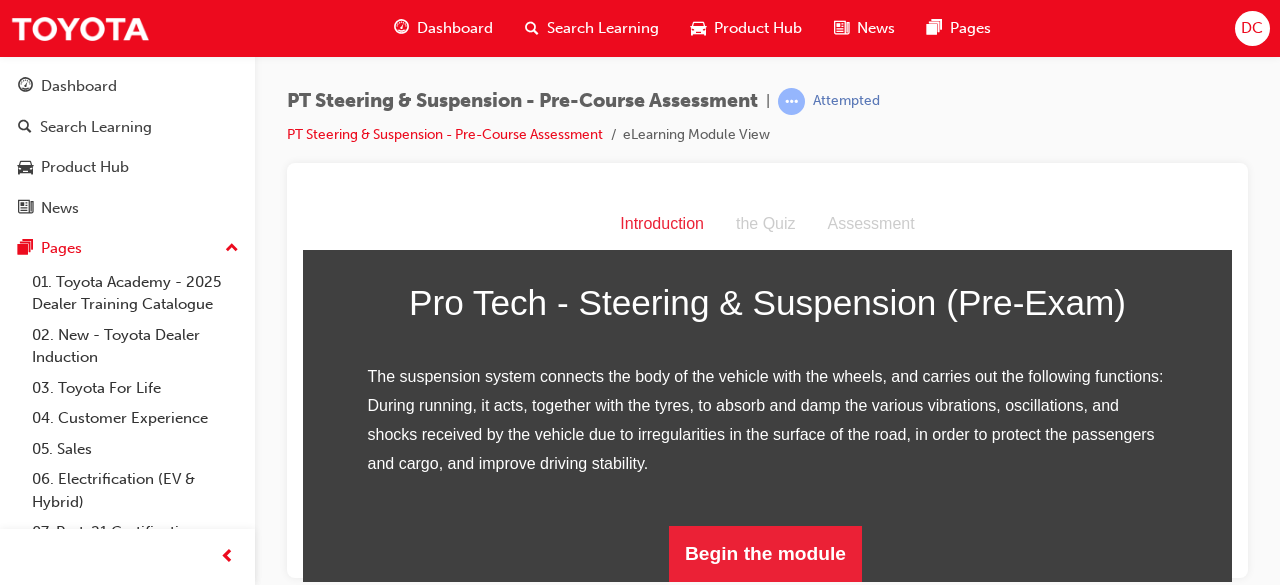 scroll, scrollTop: 312, scrollLeft: 0, axis: vertical 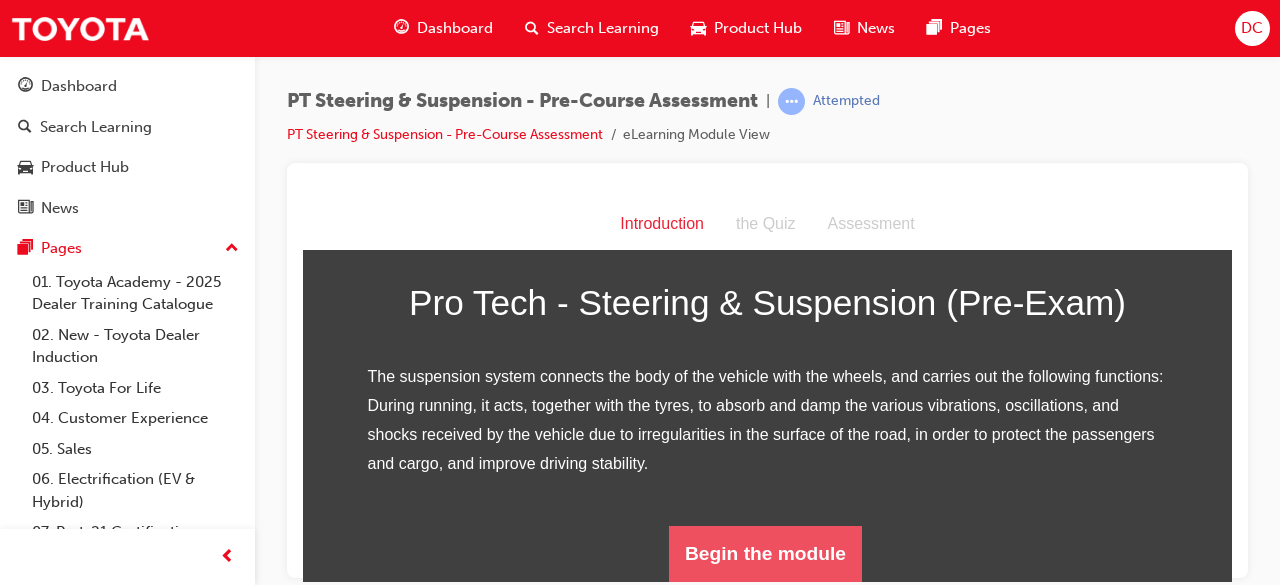 click on "Begin the module" at bounding box center (765, 553) 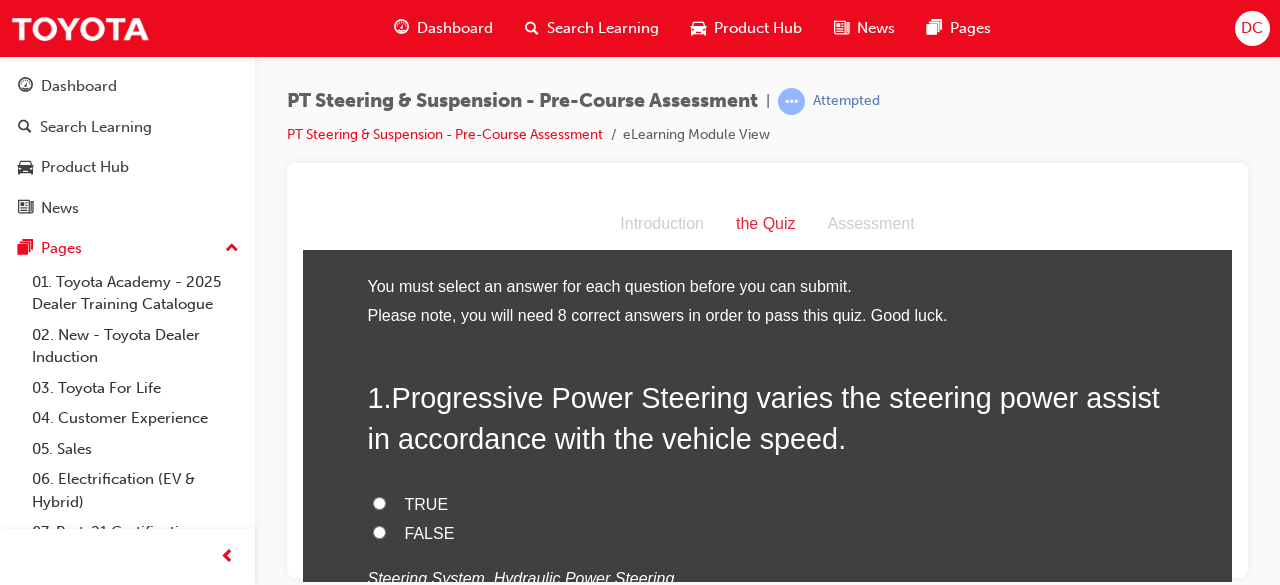 click on "TRUE" at bounding box center (427, 503) 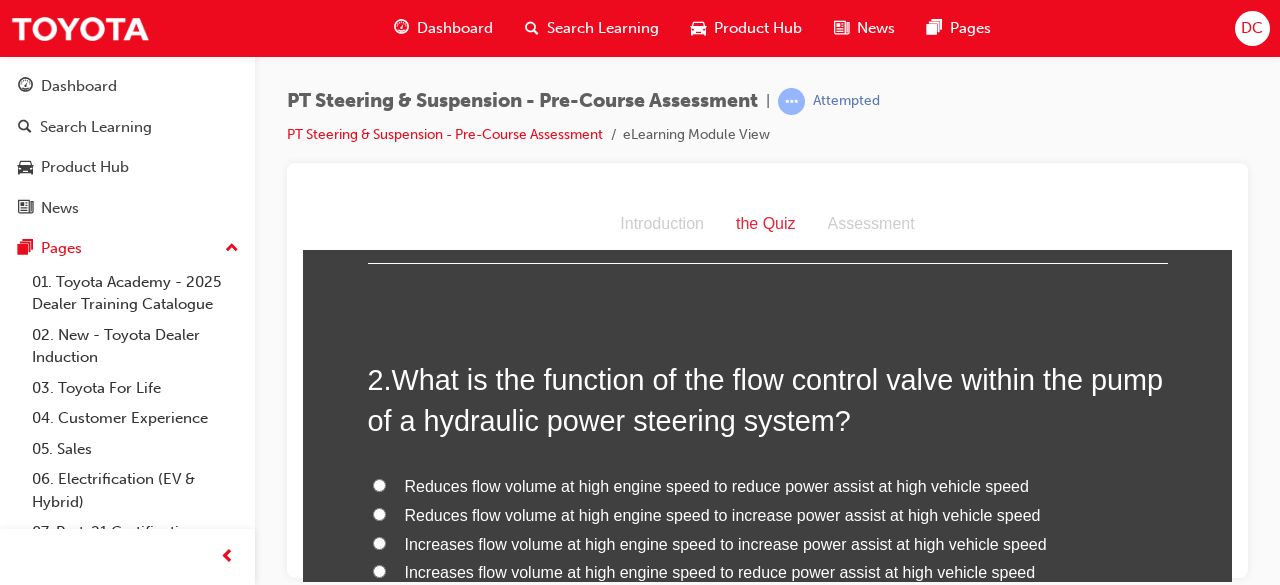 scroll, scrollTop: 440, scrollLeft: 0, axis: vertical 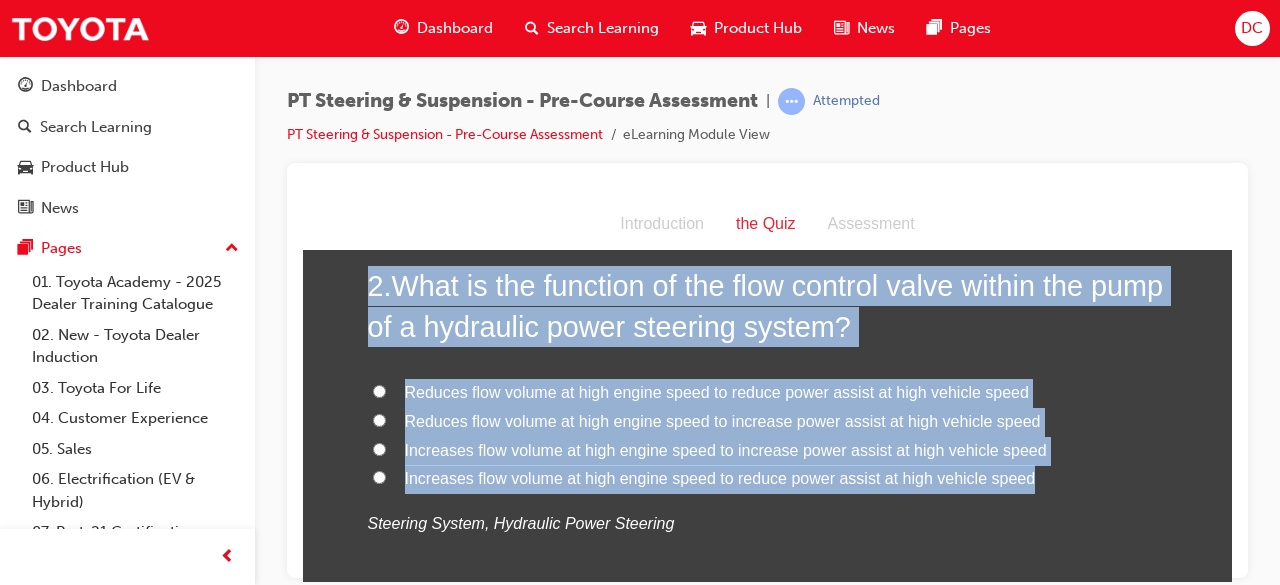 drag, startPoint x: 974, startPoint y: 479, endPoint x: 263, endPoint y: 226, distance: 754.6721 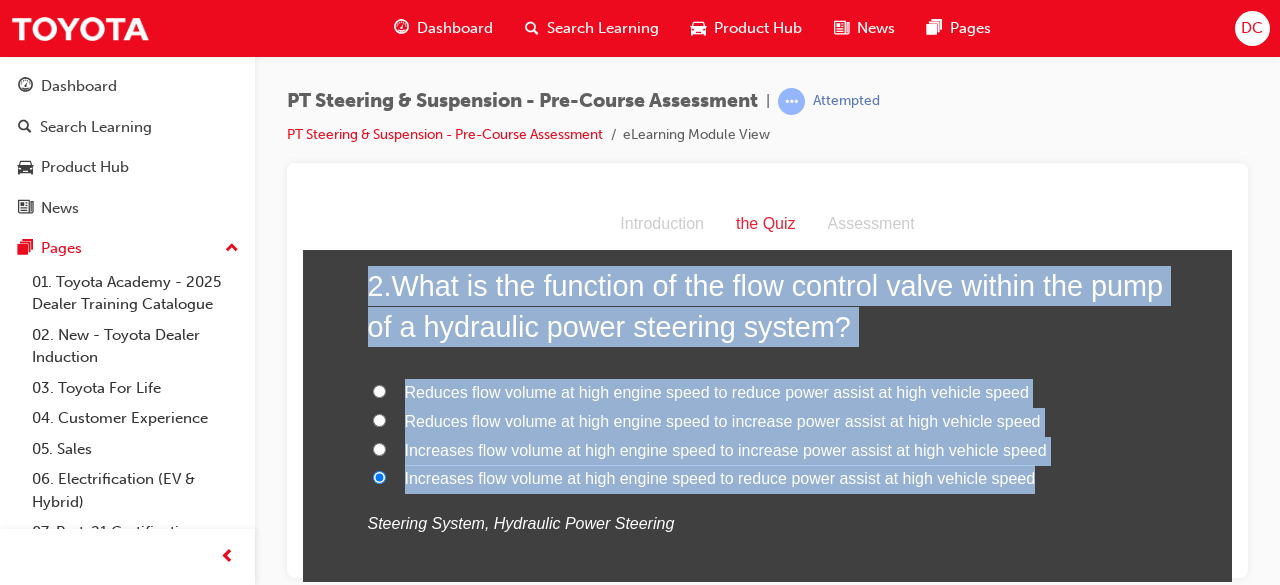 drag, startPoint x: 1030, startPoint y: 491, endPoint x: 348, endPoint y: 270, distance: 716.9135 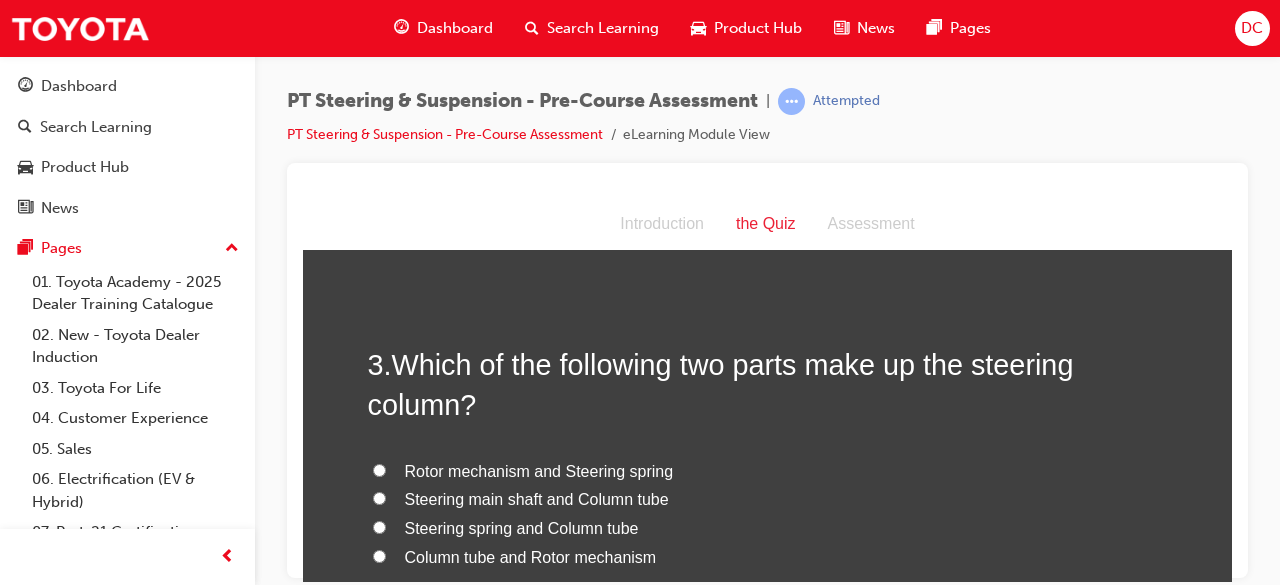 scroll, scrollTop: 920, scrollLeft: 0, axis: vertical 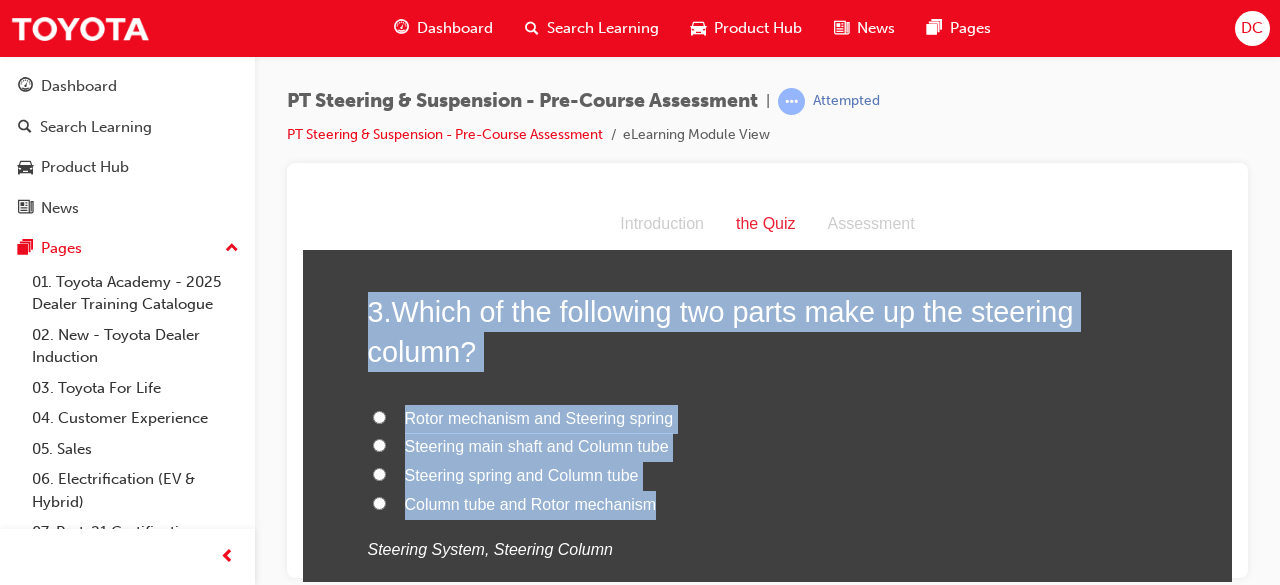 drag, startPoint x: 652, startPoint y: 505, endPoint x: 336, endPoint y: 288, distance: 383.33405 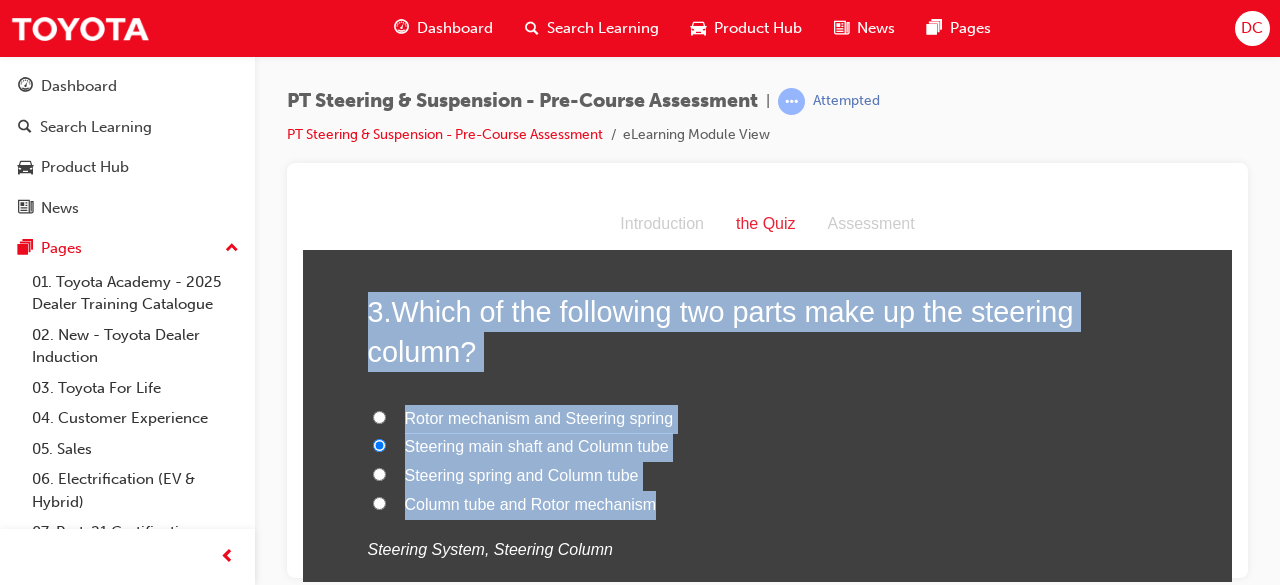 click on "Steering spring and Column tube" at bounding box center (768, 475) 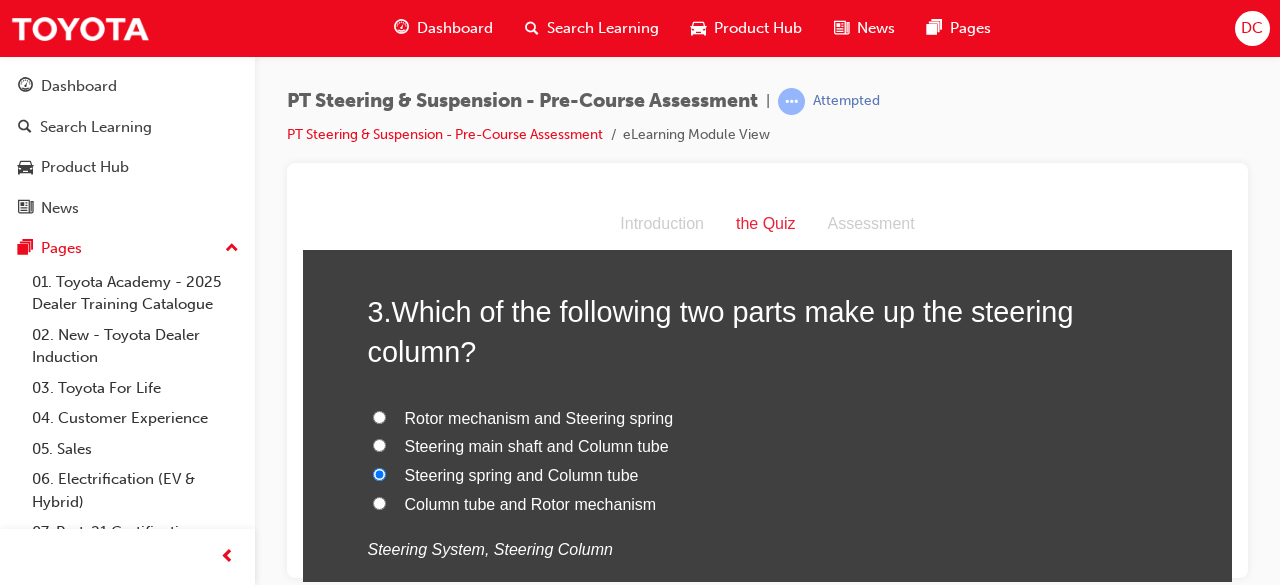 click on "Steering main shaft and Column tube" at bounding box center [379, 444] 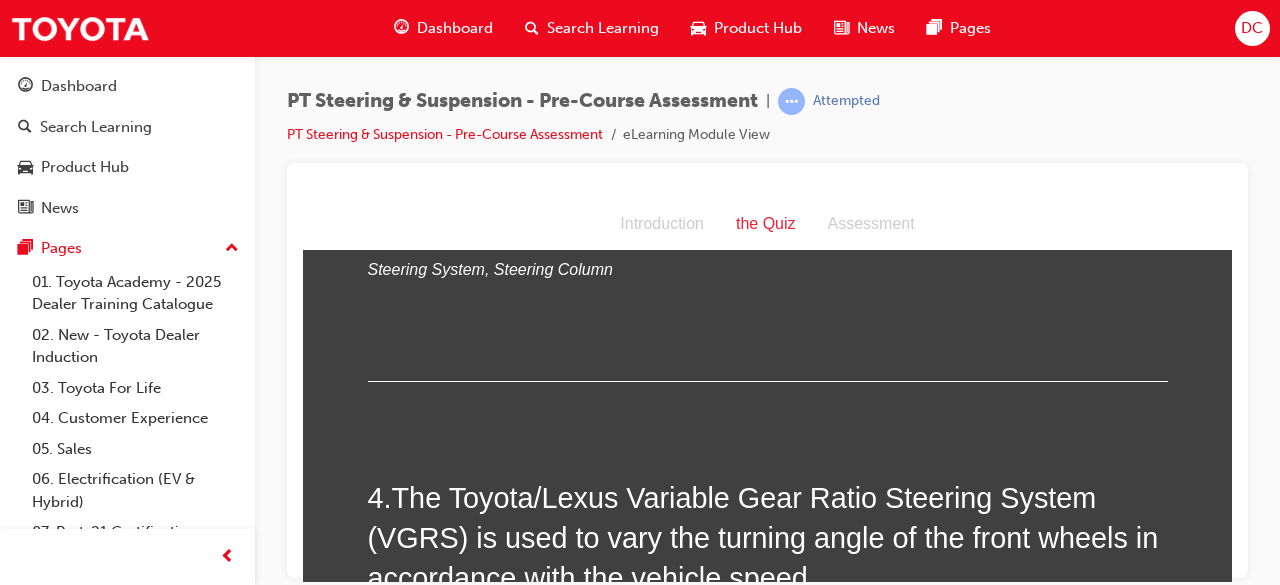 scroll, scrollTop: 1280, scrollLeft: 0, axis: vertical 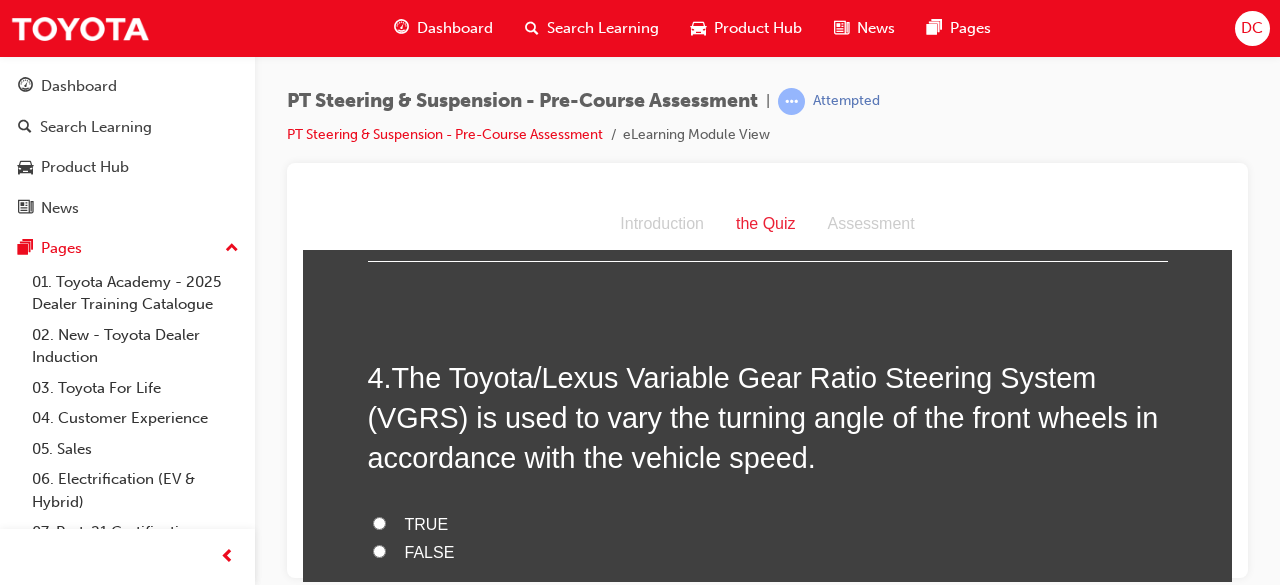 click on "TRUE" at bounding box center [379, 522] 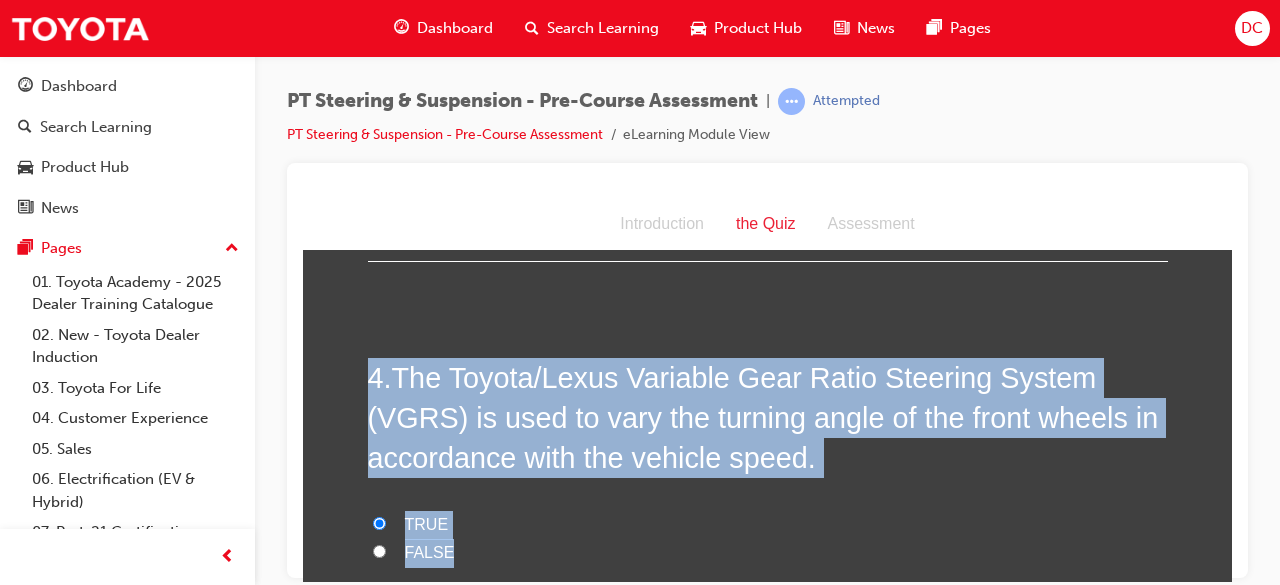 drag, startPoint x: 460, startPoint y: 559, endPoint x: 305, endPoint y: 358, distance: 253.82277 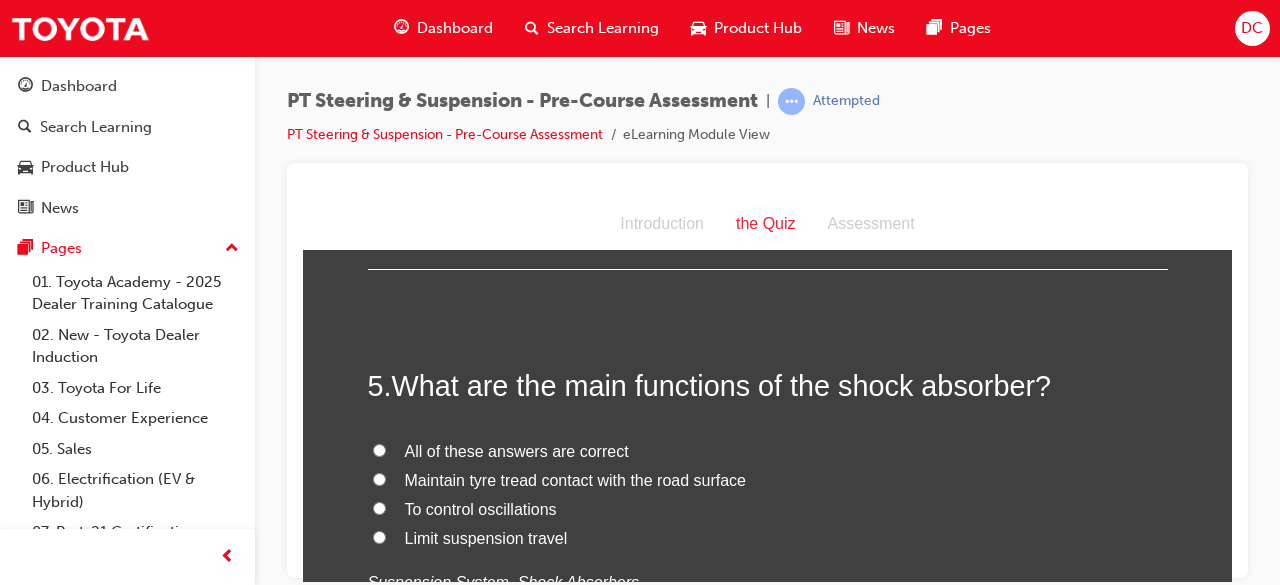 scroll, scrollTop: 1800, scrollLeft: 0, axis: vertical 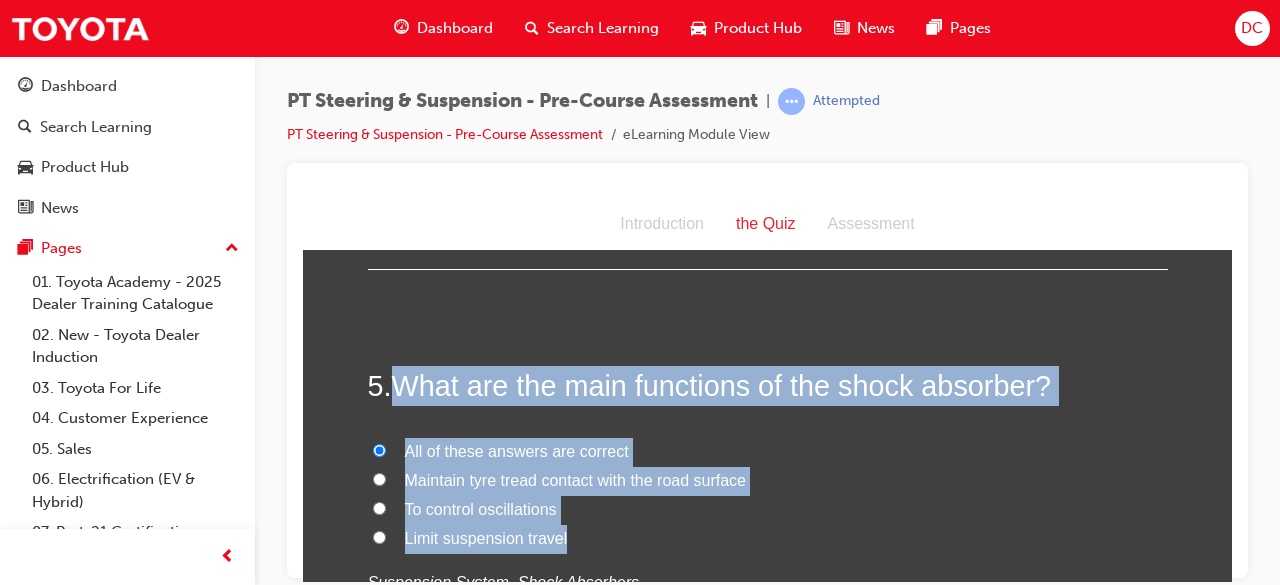drag, startPoint x: 564, startPoint y: 542, endPoint x: 396, endPoint y: 335, distance: 266.59518 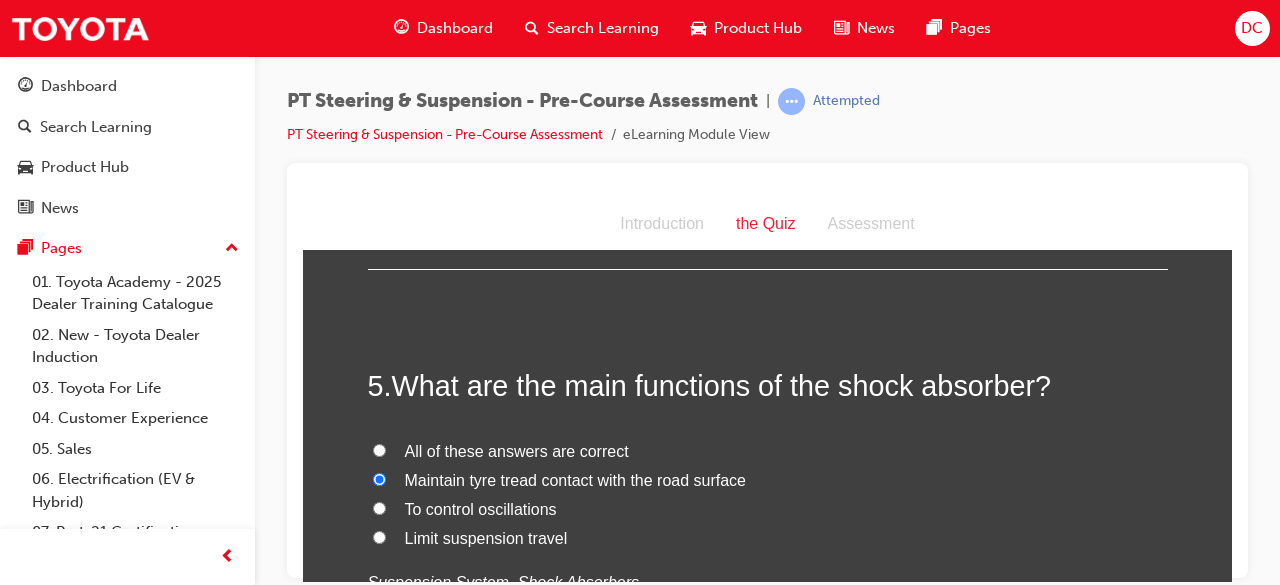 click on "All of these answers are correct" at bounding box center (379, 449) 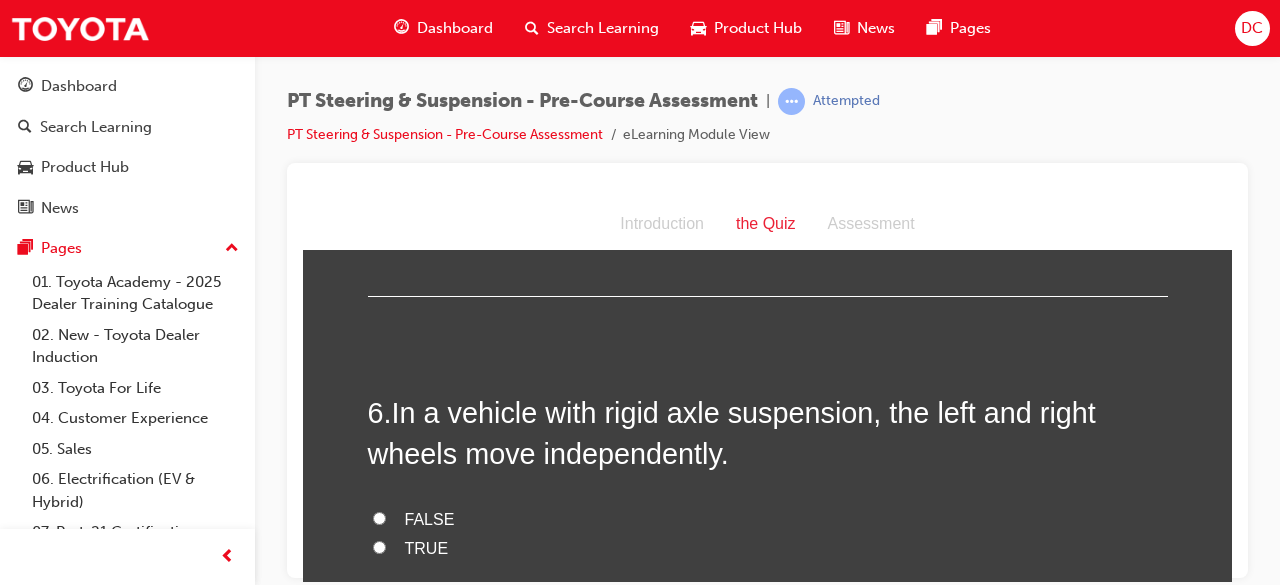 scroll, scrollTop: 2240, scrollLeft: 0, axis: vertical 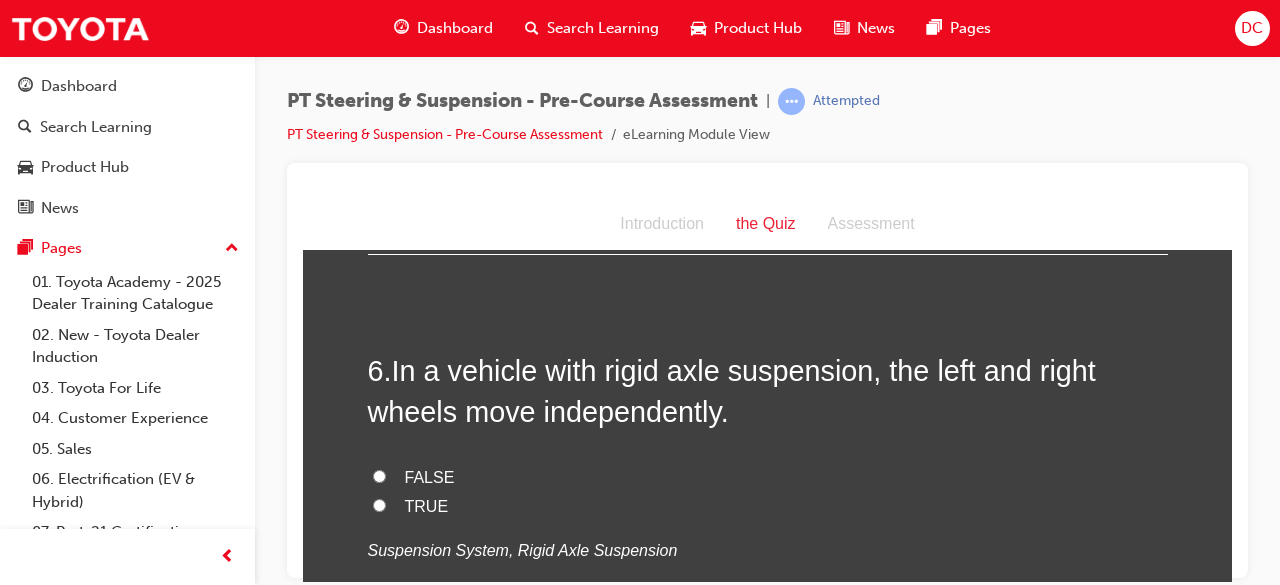 click on "TRUE" at bounding box center [379, 504] 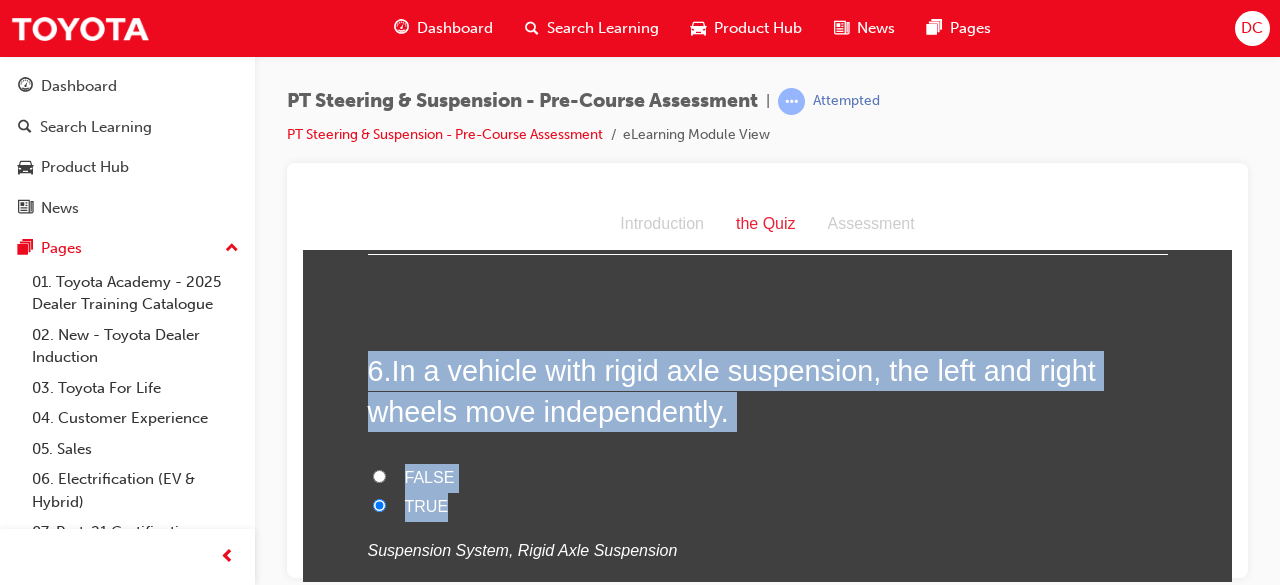 drag, startPoint x: 431, startPoint y: 513, endPoint x: 334, endPoint y: 322, distance: 214.21951 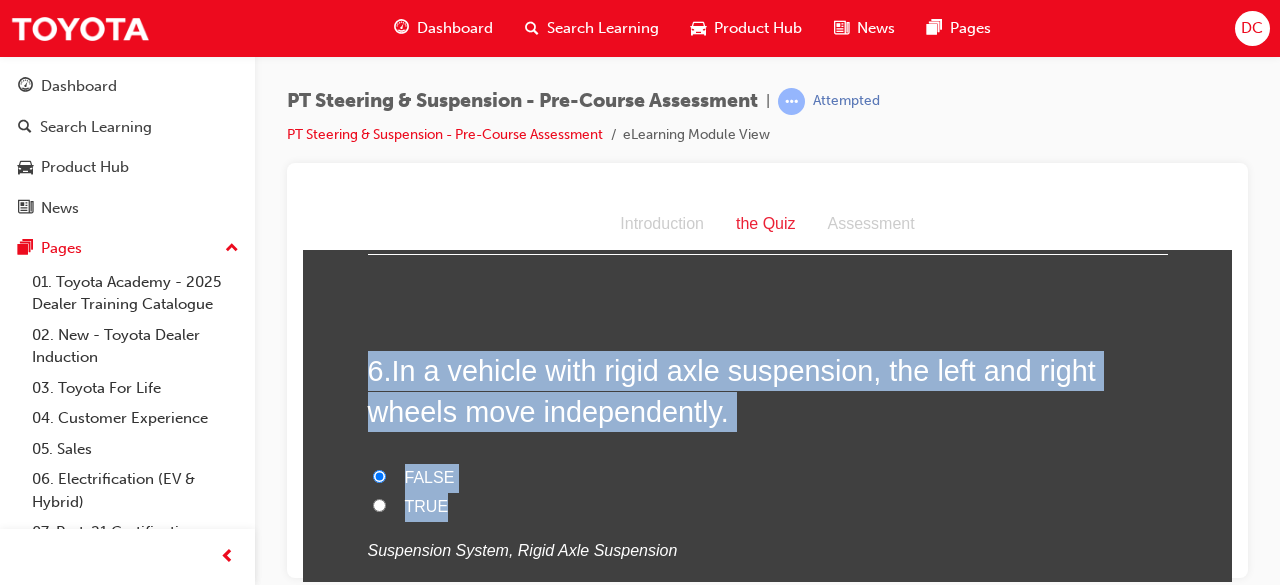 click on "TRUE" at bounding box center [768, 506] 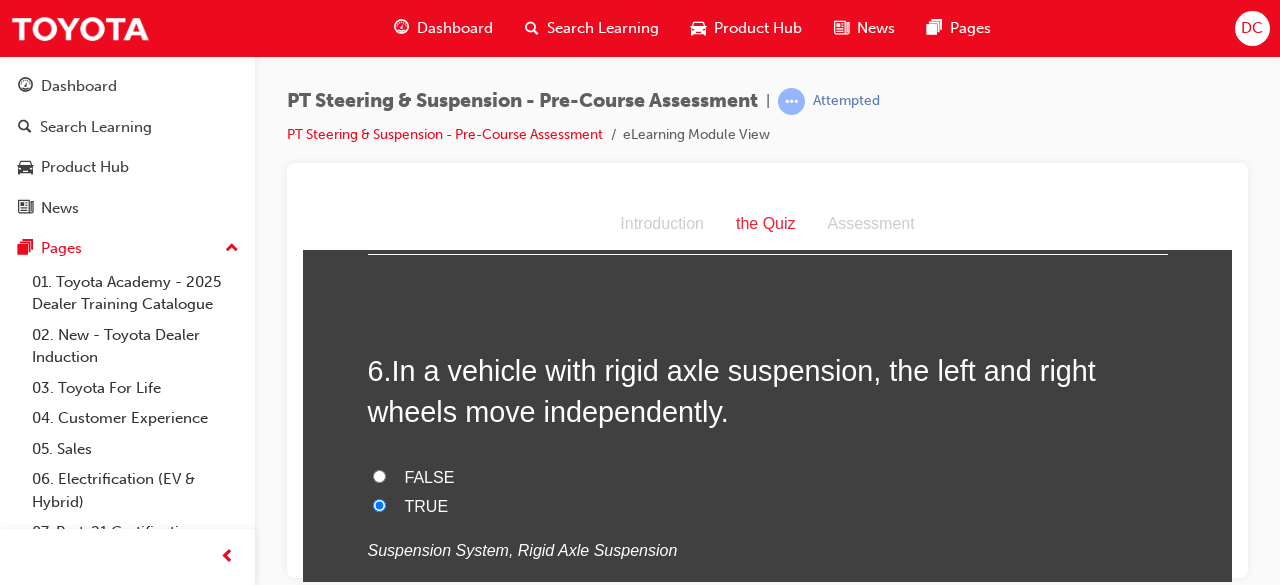 click on "FALSE" at bounding box center [379, 475] 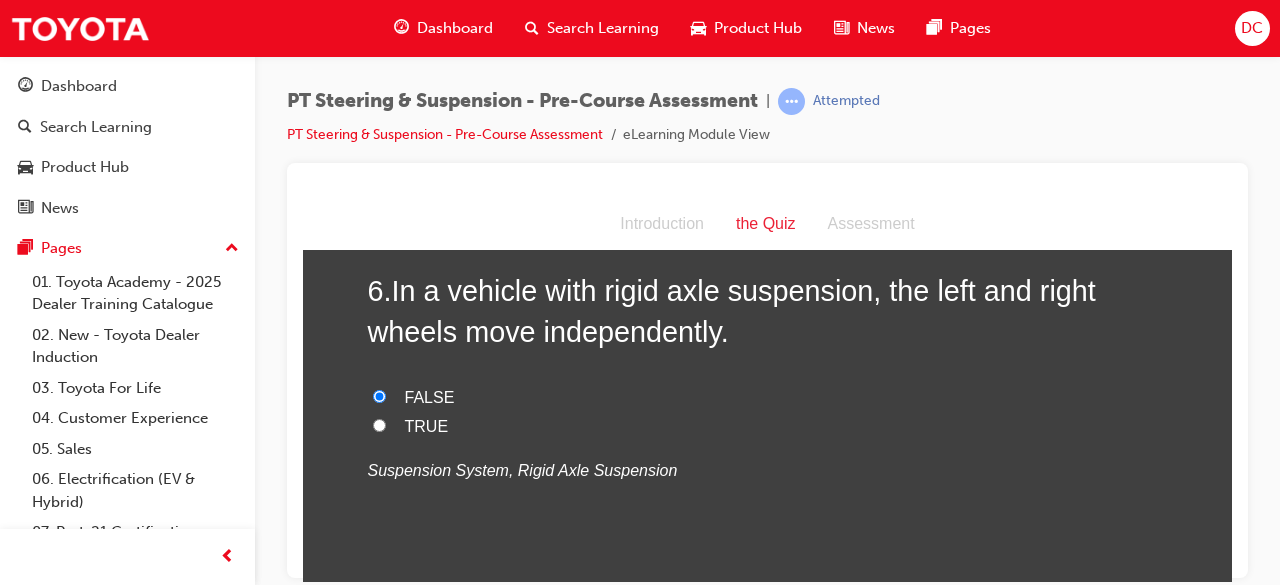 scroll, scrollTop: 2360, scrollLeft: 0, axis: vertical 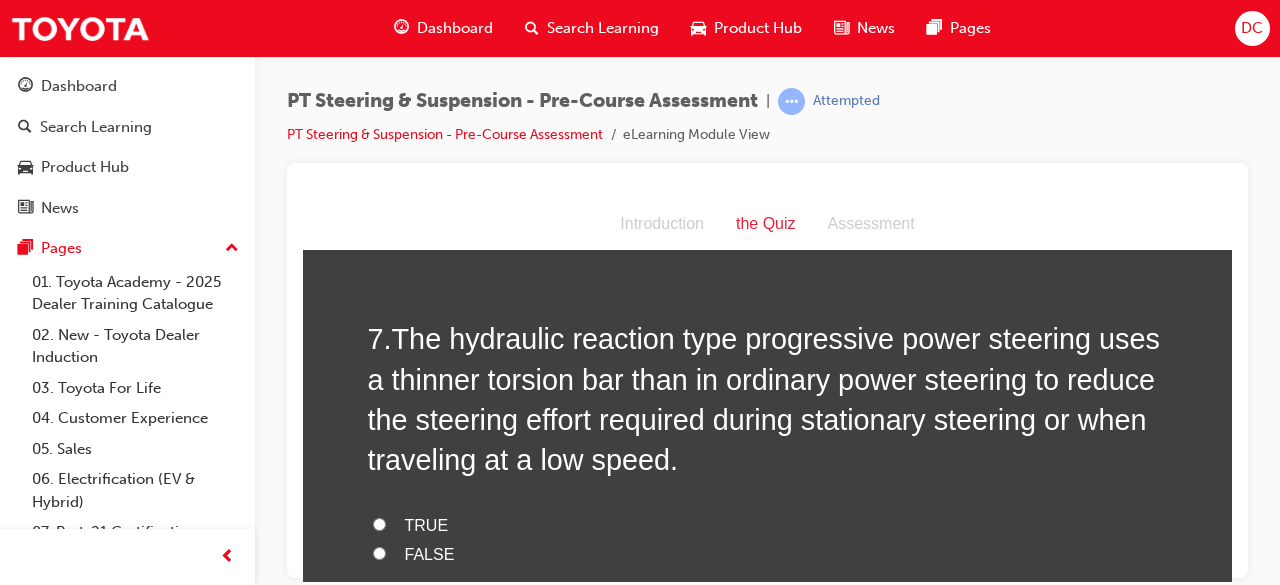click on "TRUE" at bounding box center (379, 523) 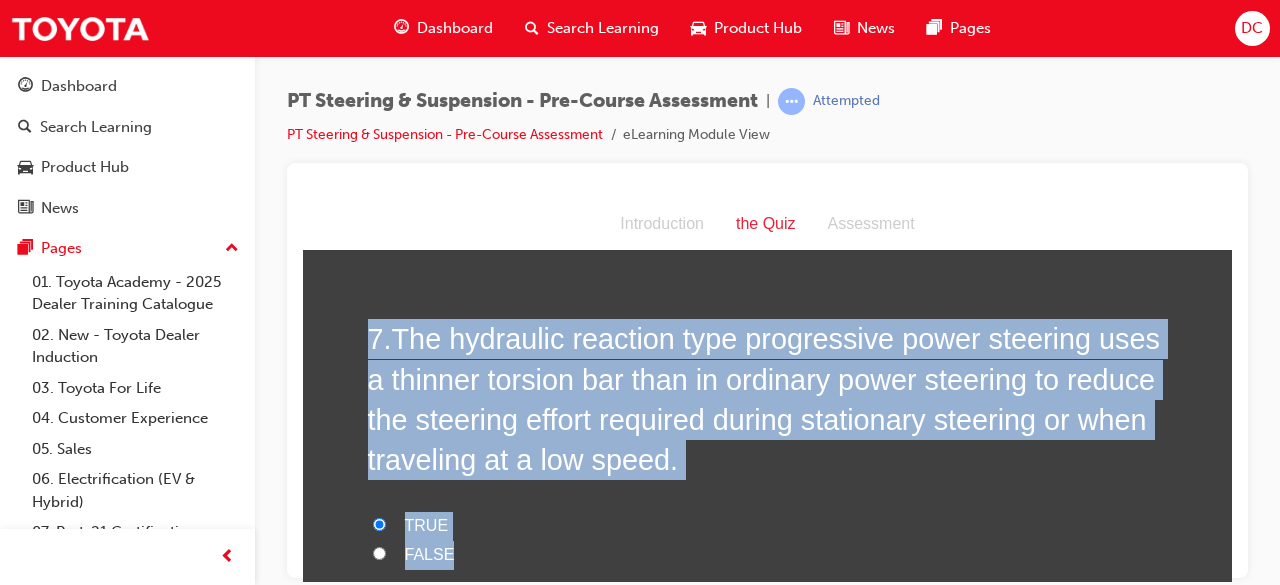 drag, startPoint x: 448, startPoint y: 560, endPoint x: 336, endPoint y: 324, distance: 261.22787 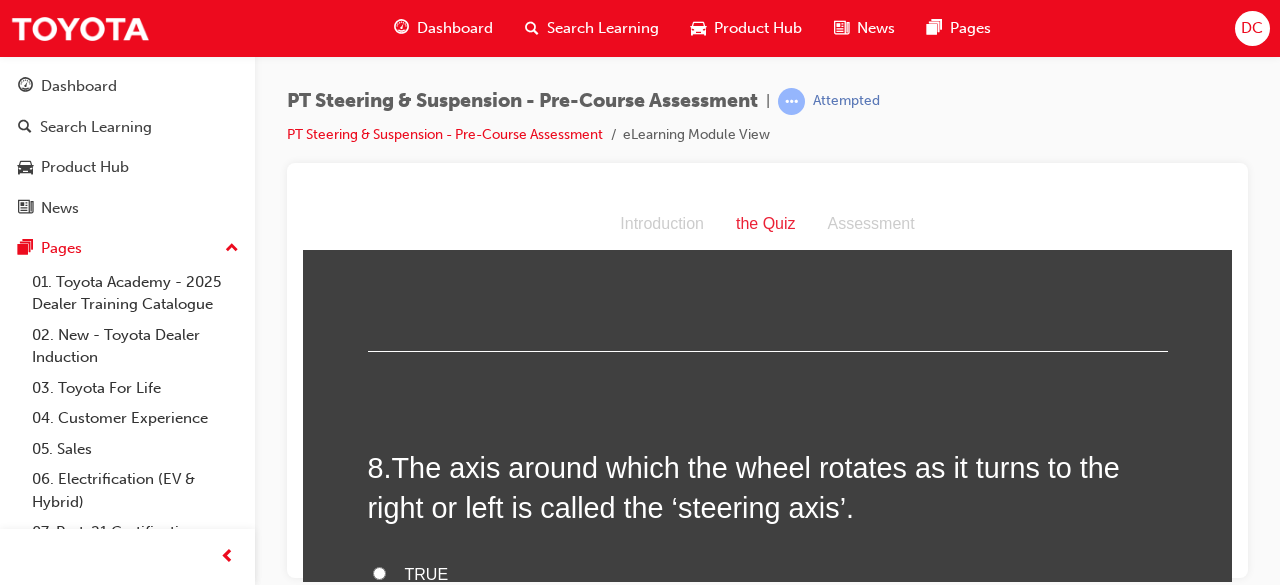 scroll, scrollTop: 3080, scrollLeft: 0, axis: vertical 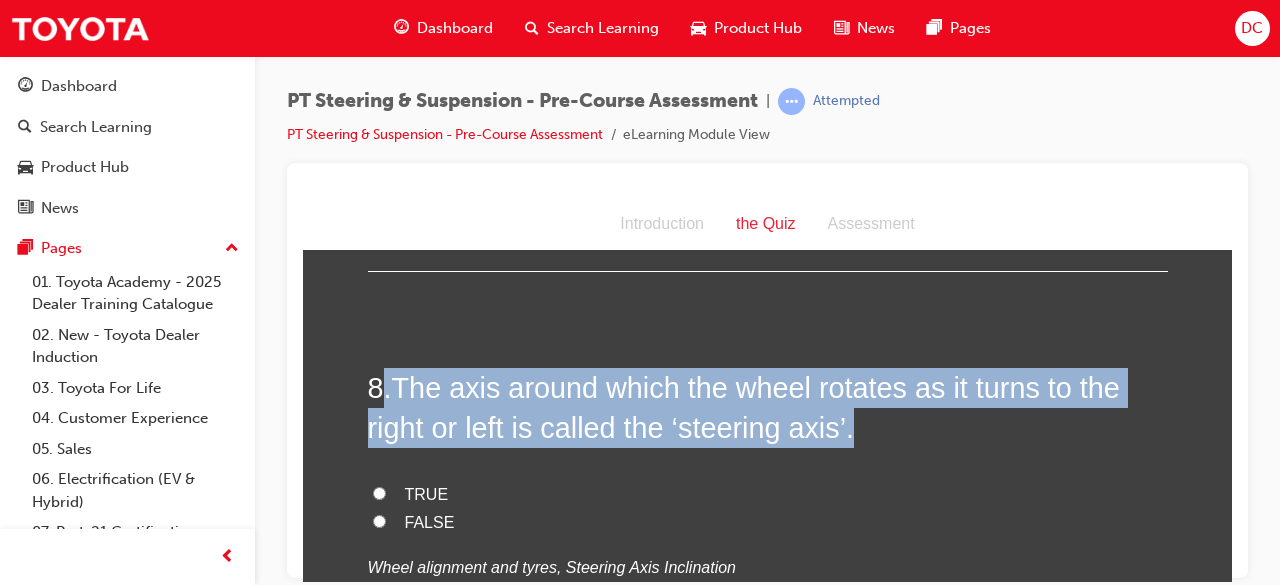 drag, startPoint x: 866, startPoint y: 439, endPoint x: 380, endPoint y: 370, distance: 490.87372 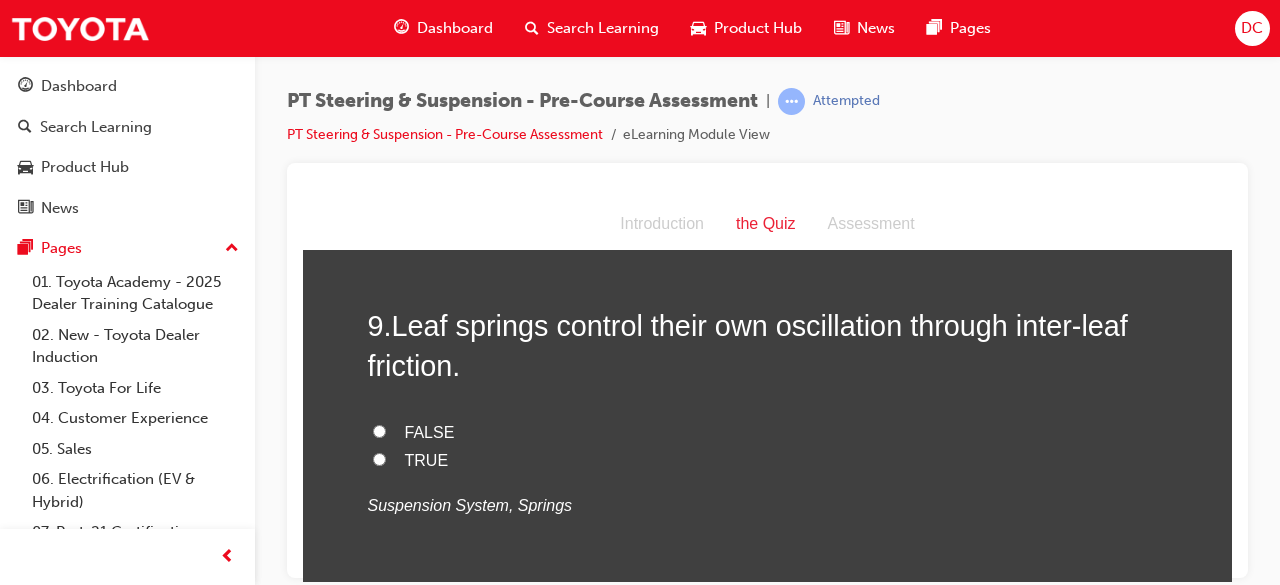 scroll, scrollTop: 3600, scrollLeft: 0, axis: vertical 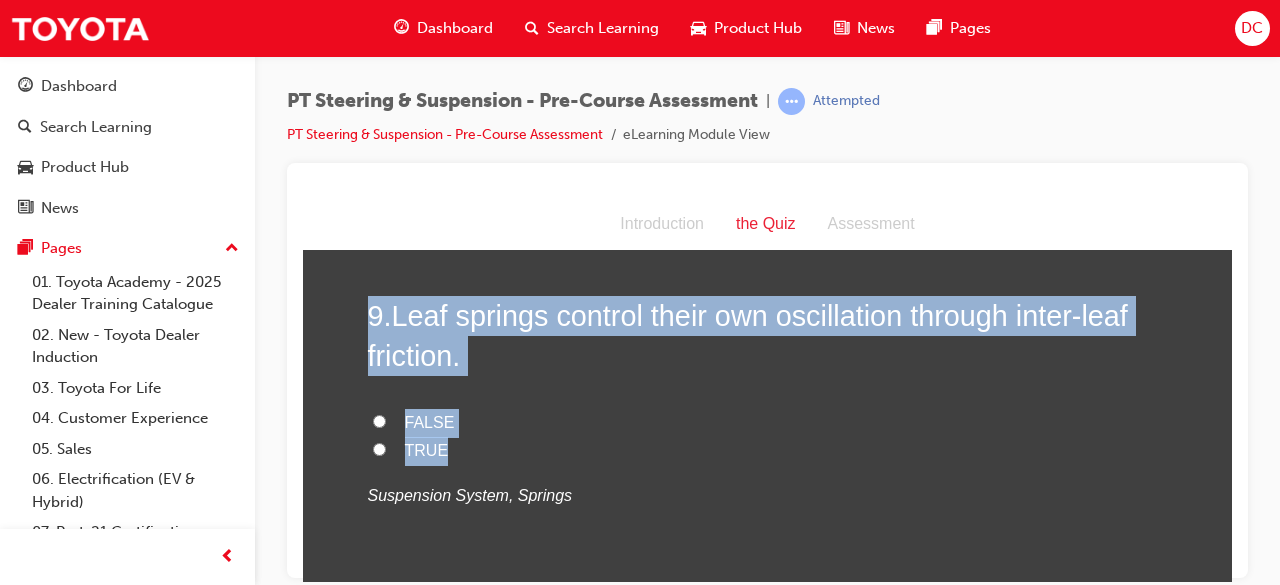 drag, startPoint x: 434, startPoint y: 450, endPoint x: 334, endPoint y: 280, distance: 197.23083 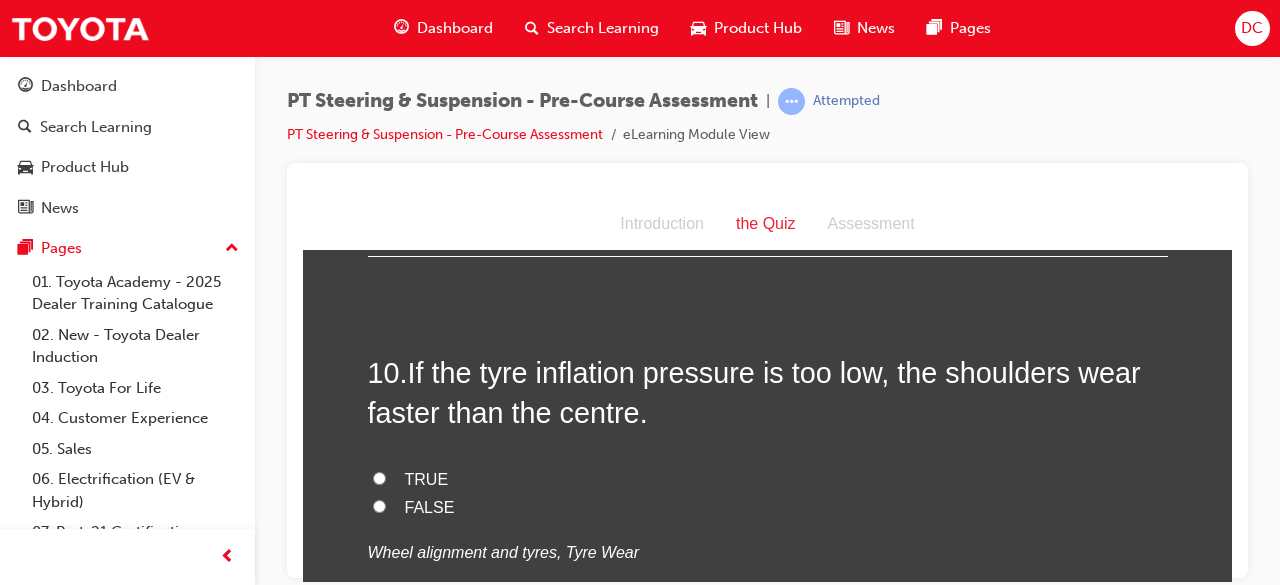 scroll, scrollTop: 3960, scrollLeft: 0, axis: vertical 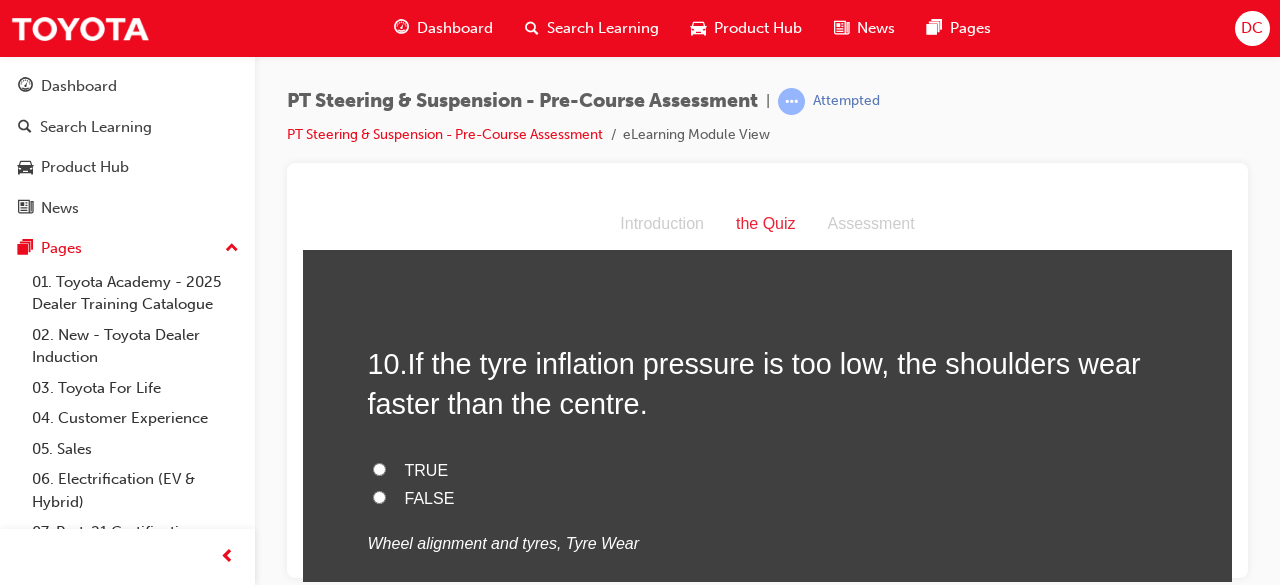 click on "FALSE" at bounding box center [379, 496] 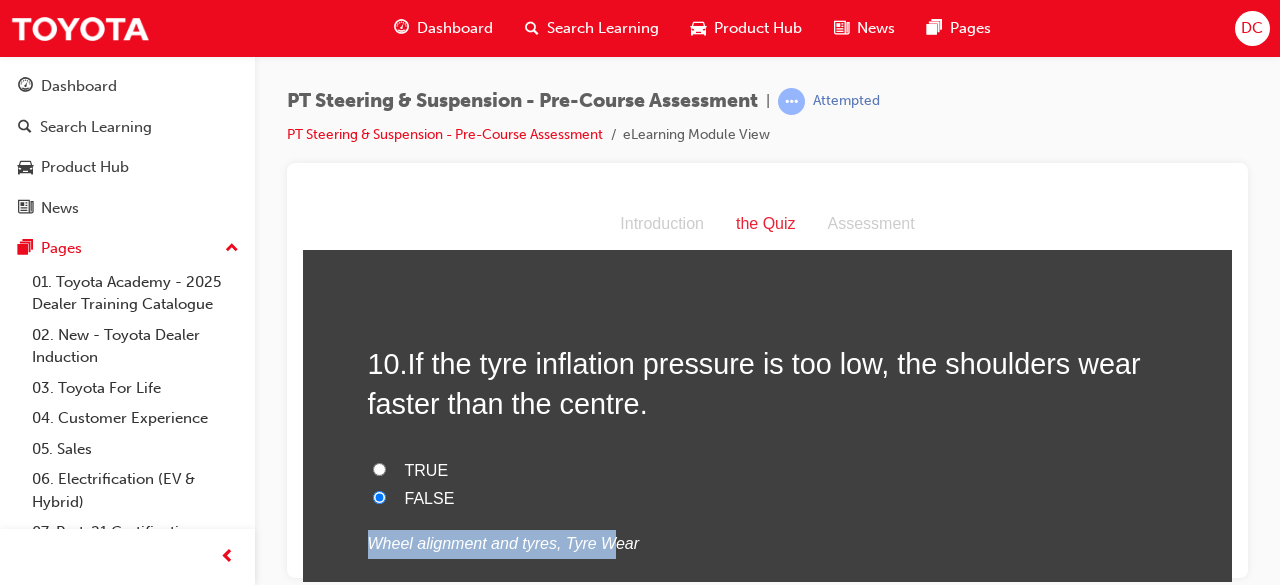 drag, startPoint x: 566, startPoint y: 516, endPoint x: 520, endPoint y: 484, distance: 56.0357 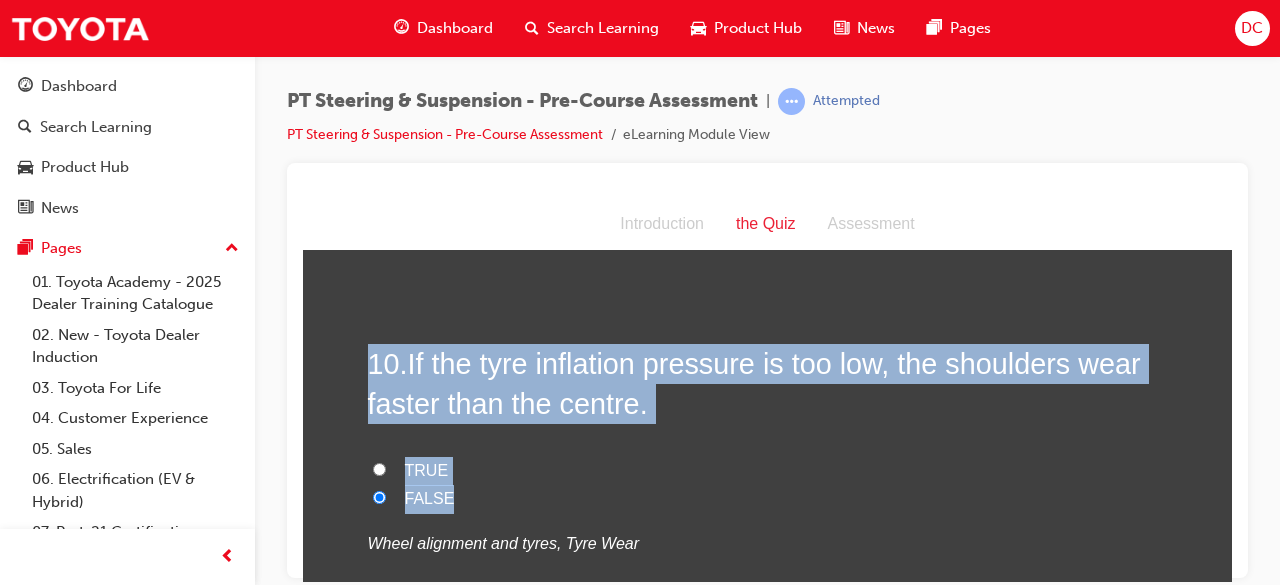 drag, startPoint x: 448, startPoint y: 504, endPoint x: 358, endPoint y: 311, distance: 212.95305 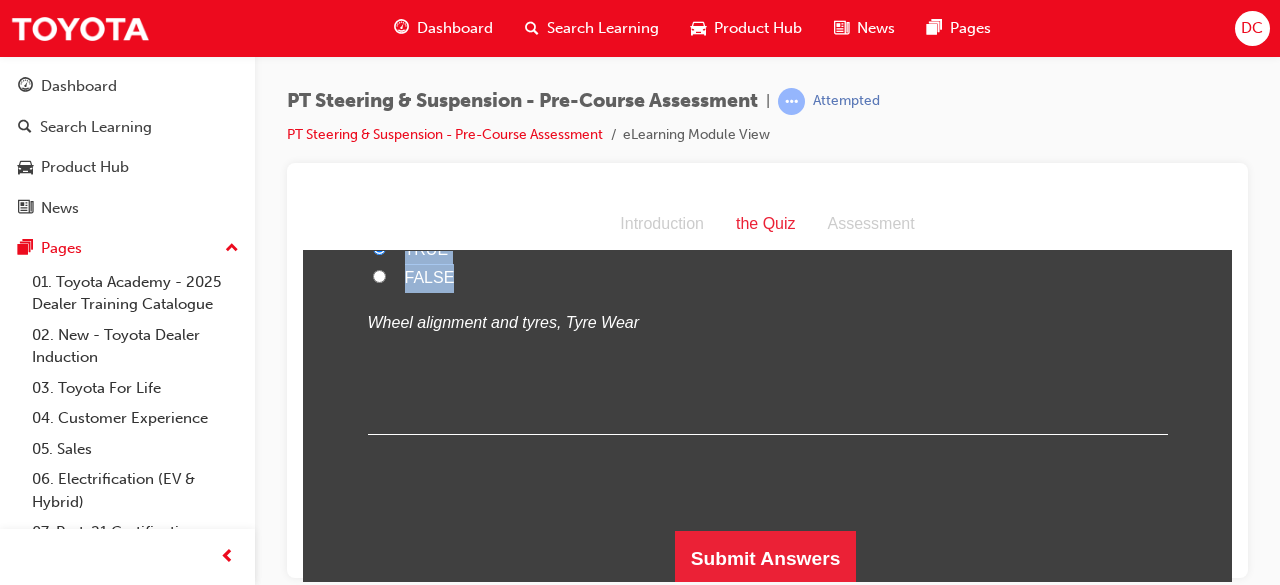 scroll, scrollTop: 4182, scrollLeft: 0, axis: vertical 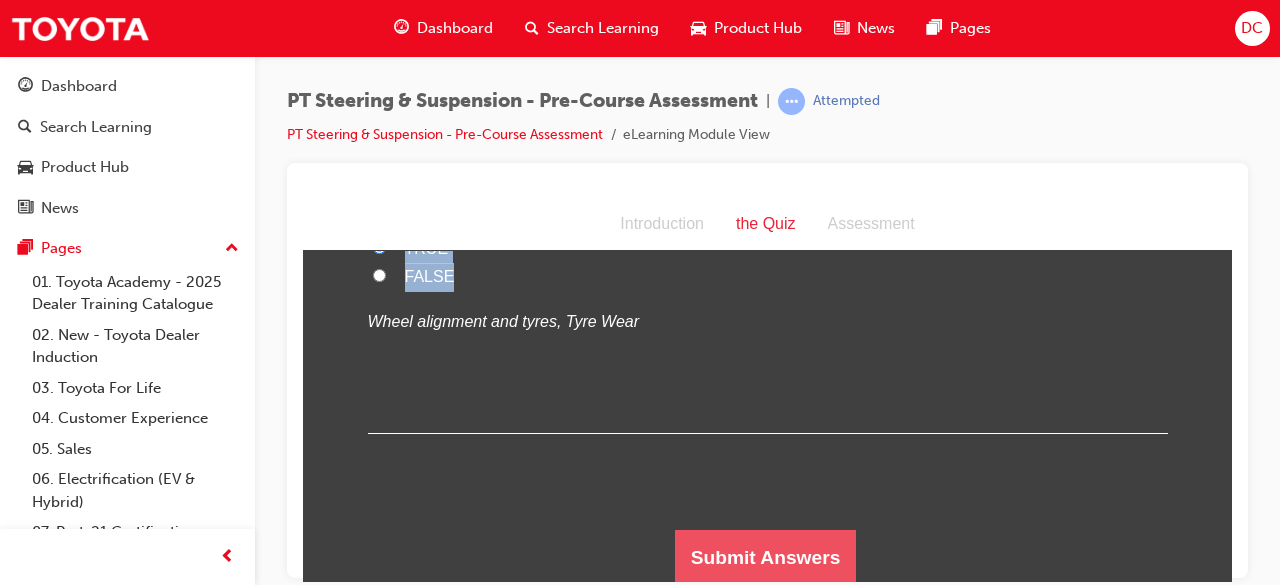 click on "Submit Answers" at bounding box center (766, 557) 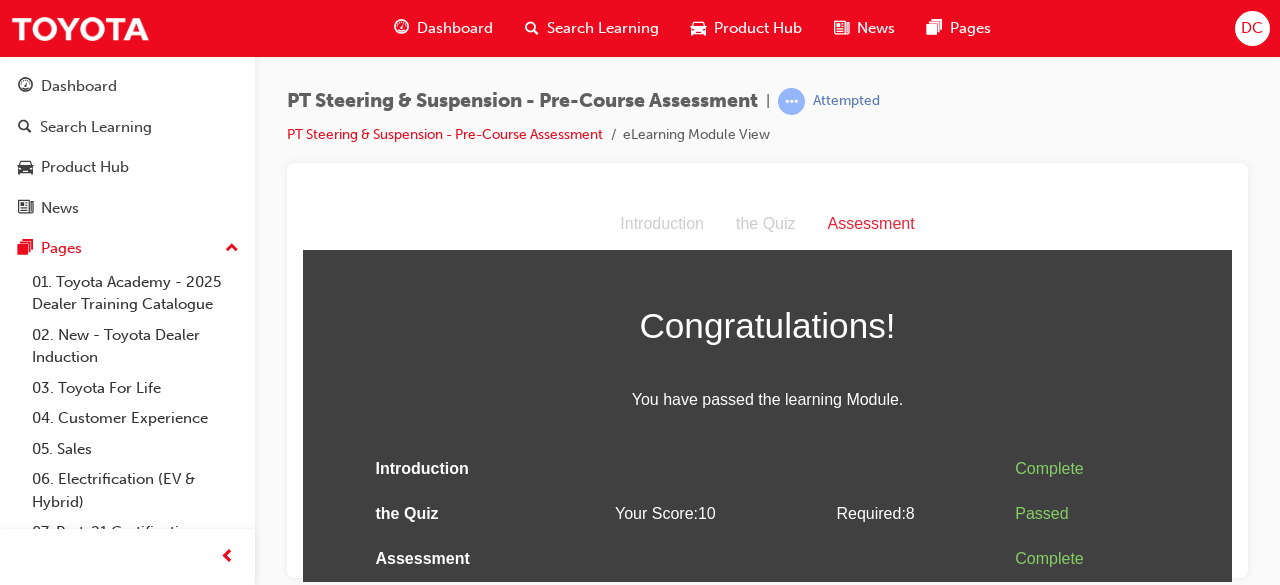 scroll, scrollTop: 0, scrollLeft: 0, axis: both 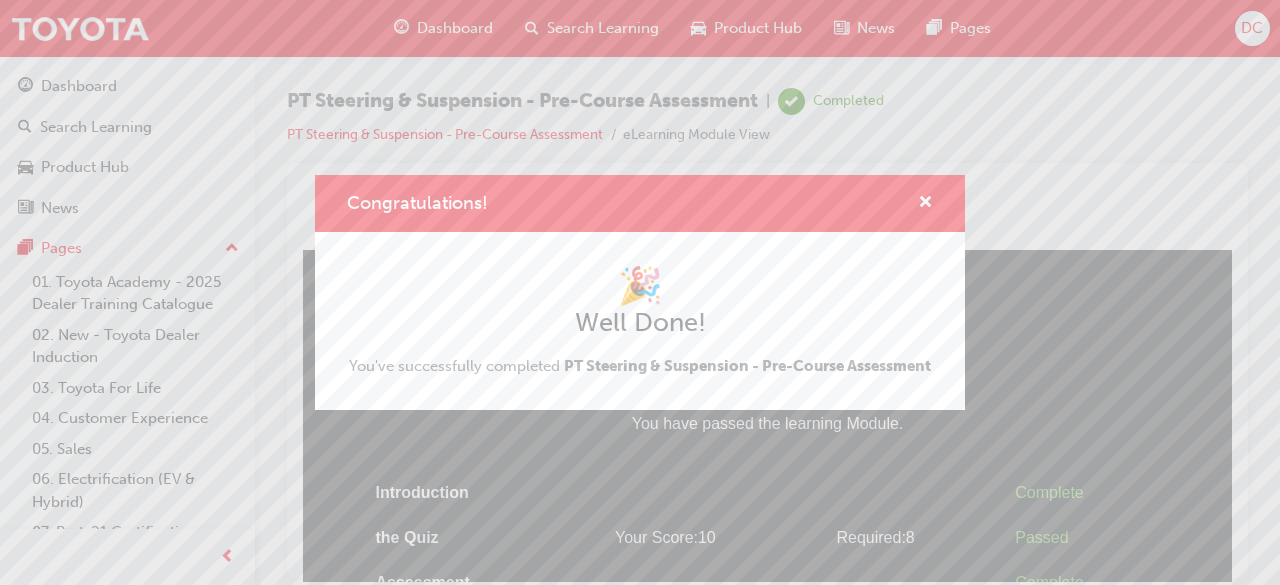 click on "Congratulations! 🎉 Well Done! You've successfully completed   PT Steering & Suspension - Pre-Course Assessment" at bounding box center (640, 292) 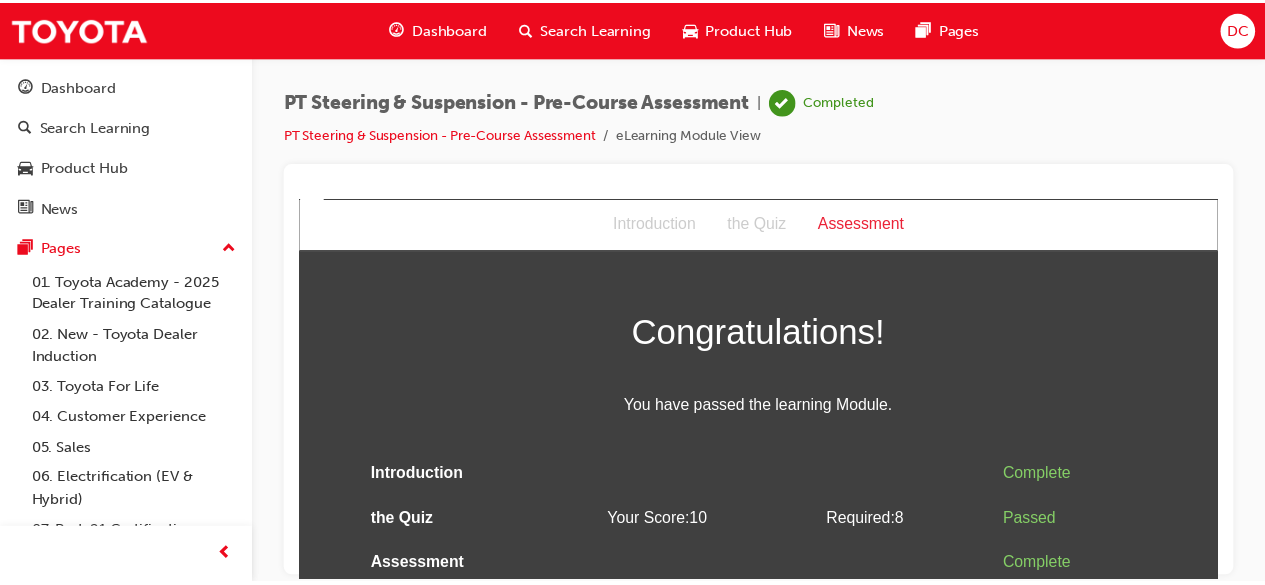 scroll, scrollTop: 22, scrollLeft: 0, axis: vertical 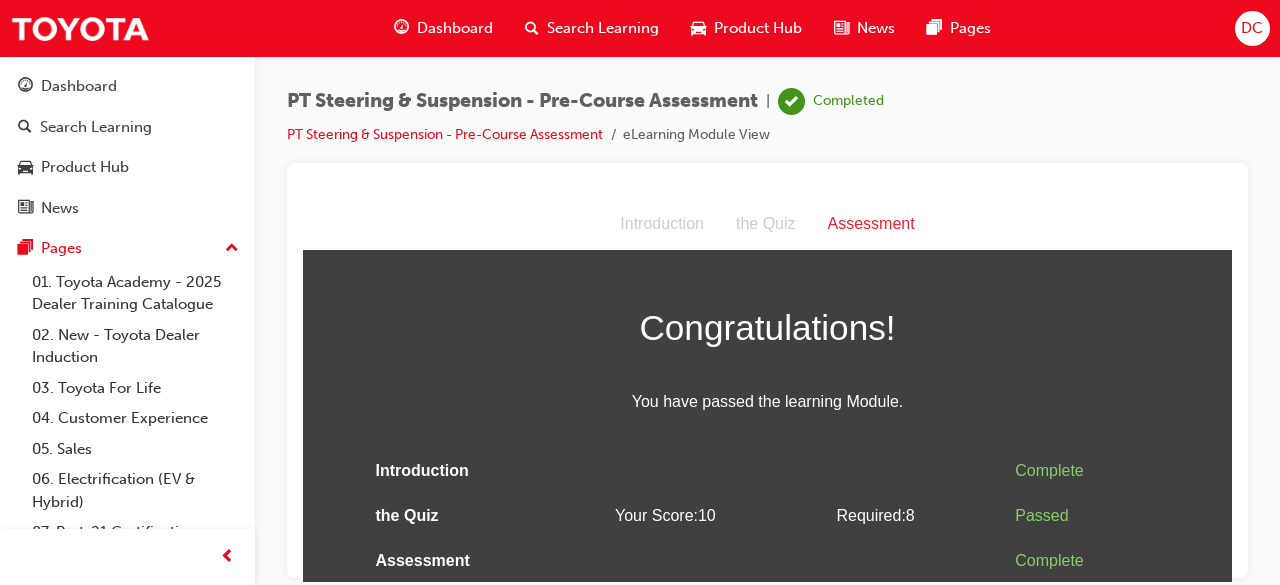 click on "Dashboard" at bounding box center (455, 28) 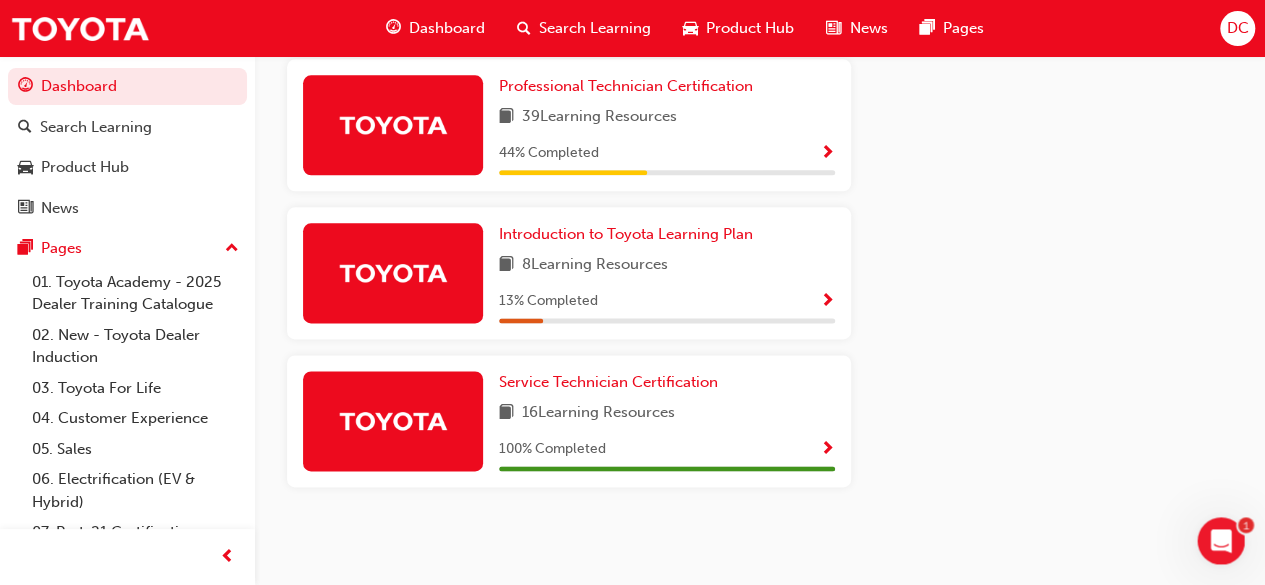 scroll, scrollTop: 1126, scrollLeft: 0, axis: vertical 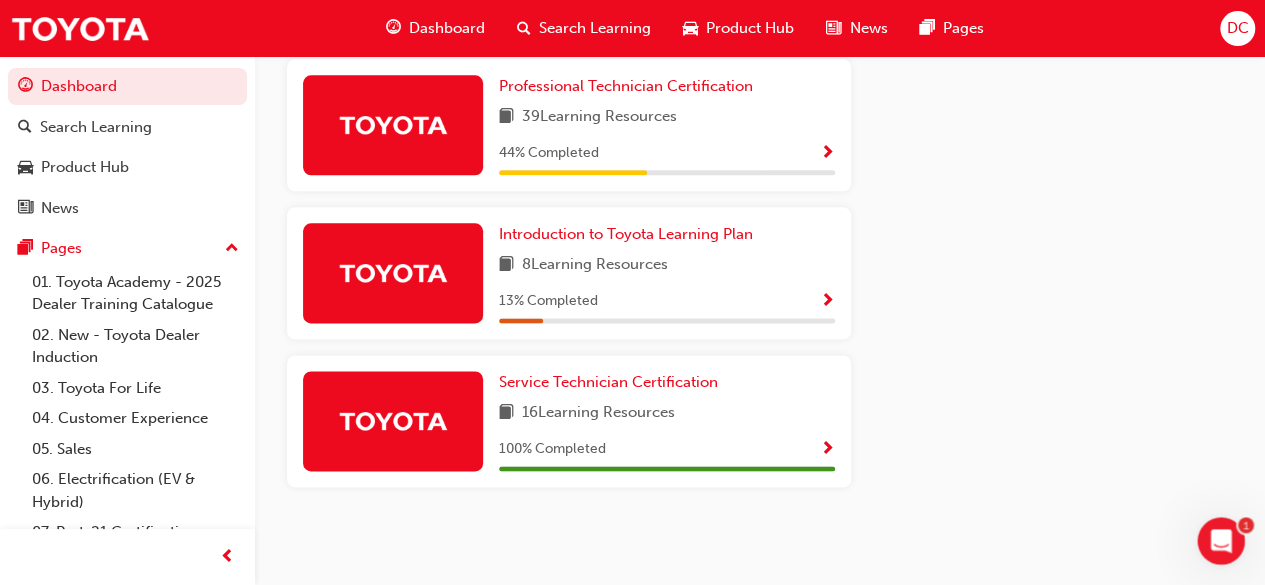 click at bounding box center (827, 154) 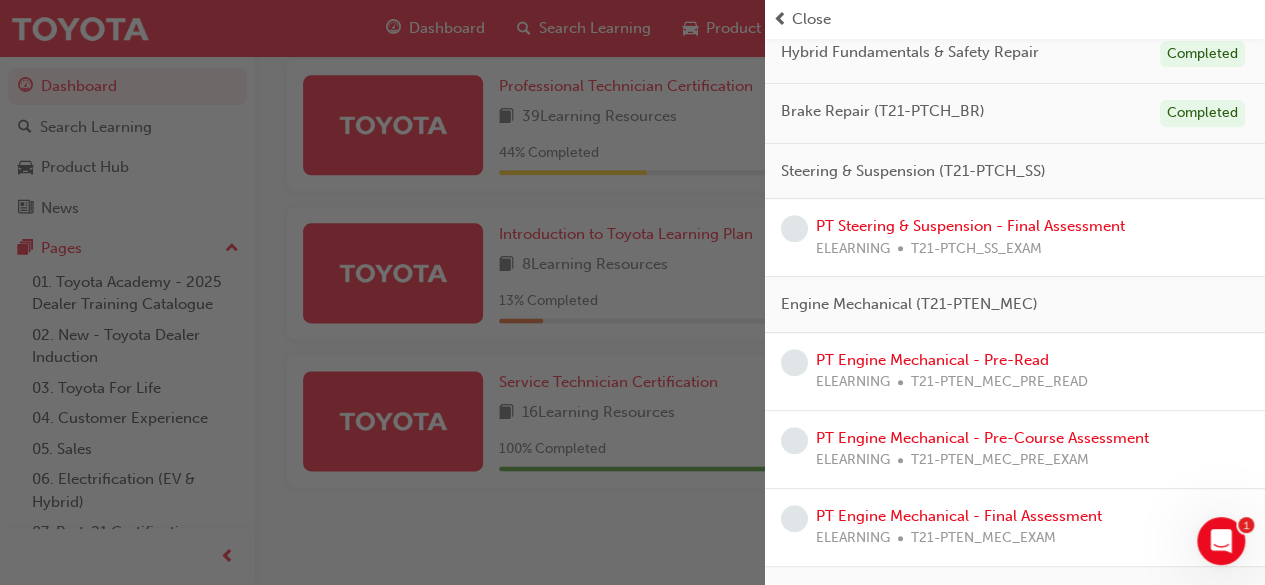 scroll, scrollTop: 360, scrollLeft: 0, axis: vertical 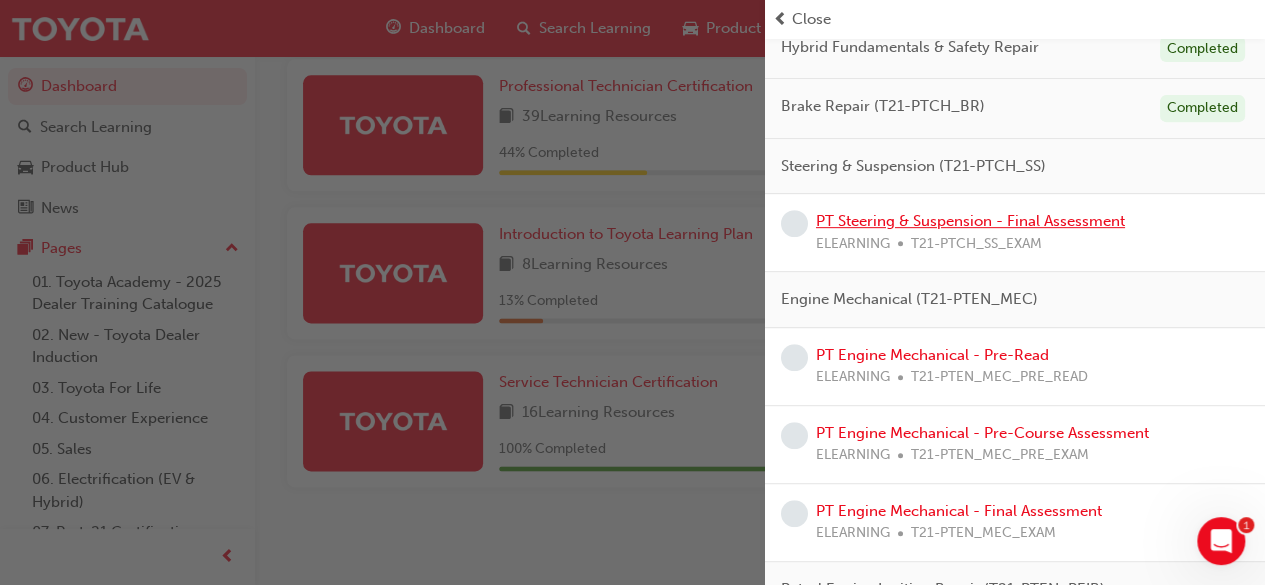 click on "PT Steering & Suspension - Final Assessment" at bounding box center [970, 221] 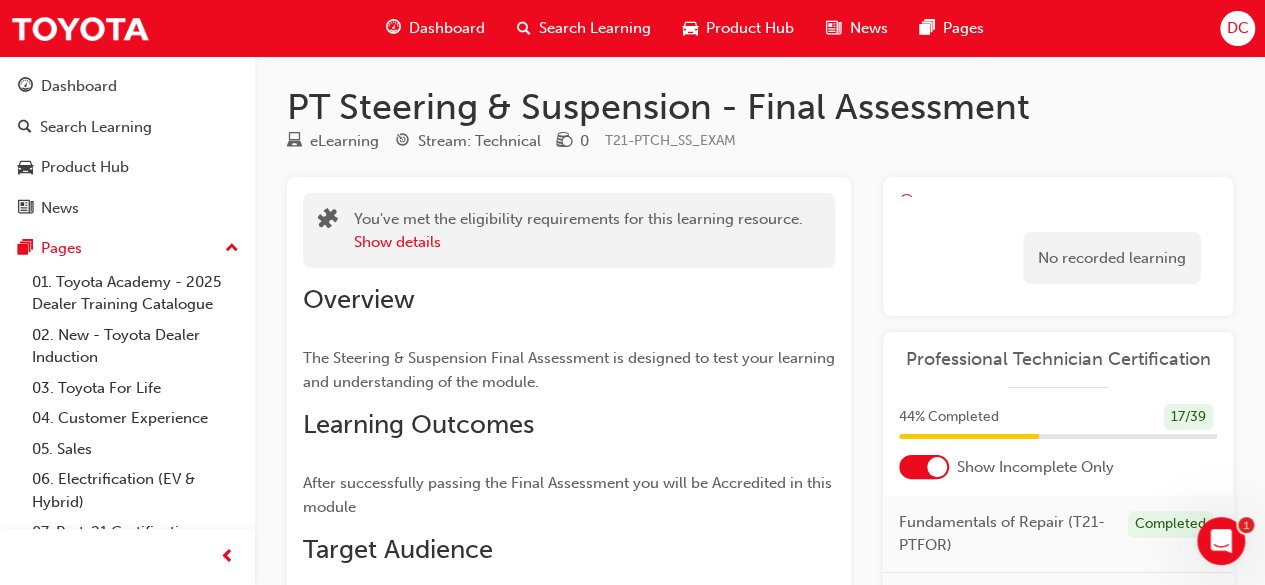 scroll, scrollTop: 0, scrollLeft: 0, axis: both 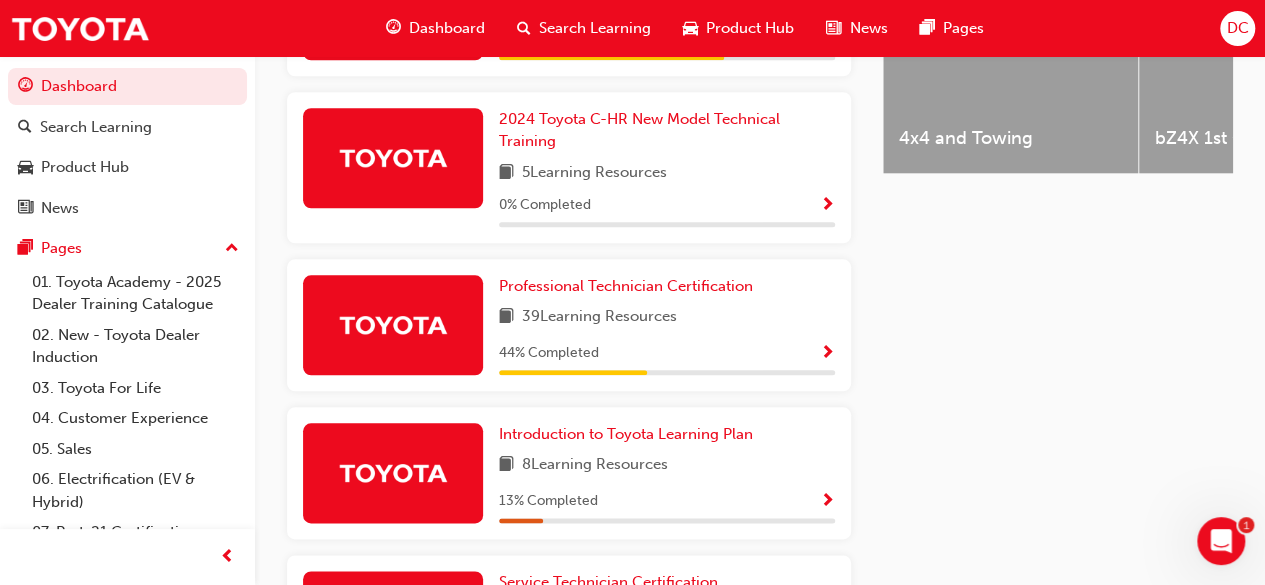 click at bounding box center (827, 354) 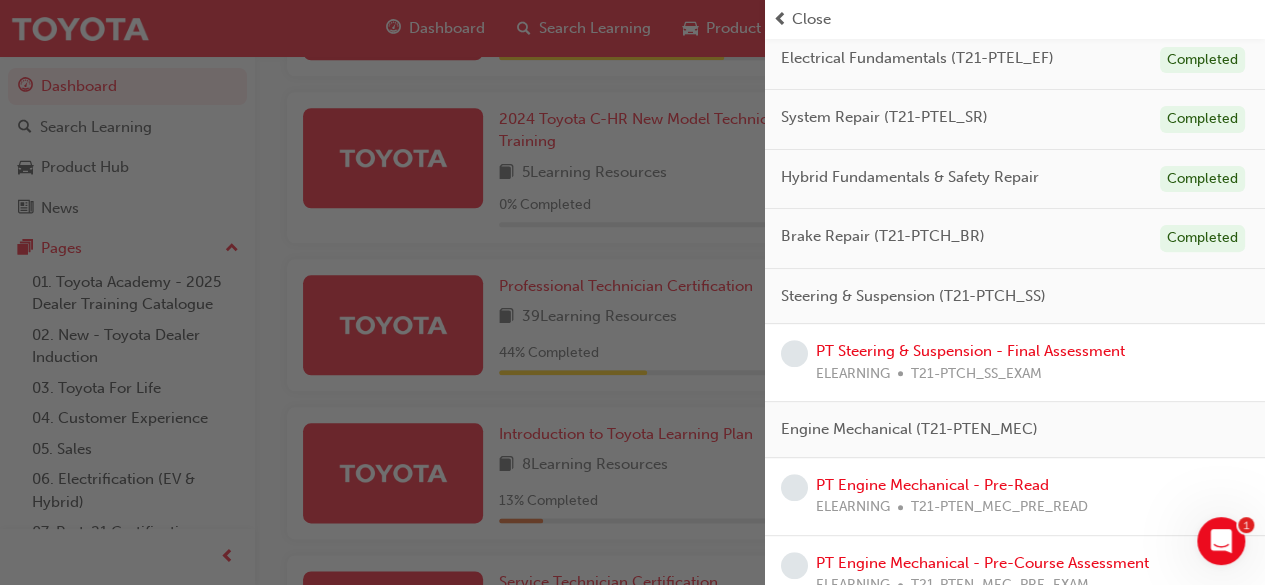 scroll, scrollTop: 240, scrollLeft: 0, axis: vertical 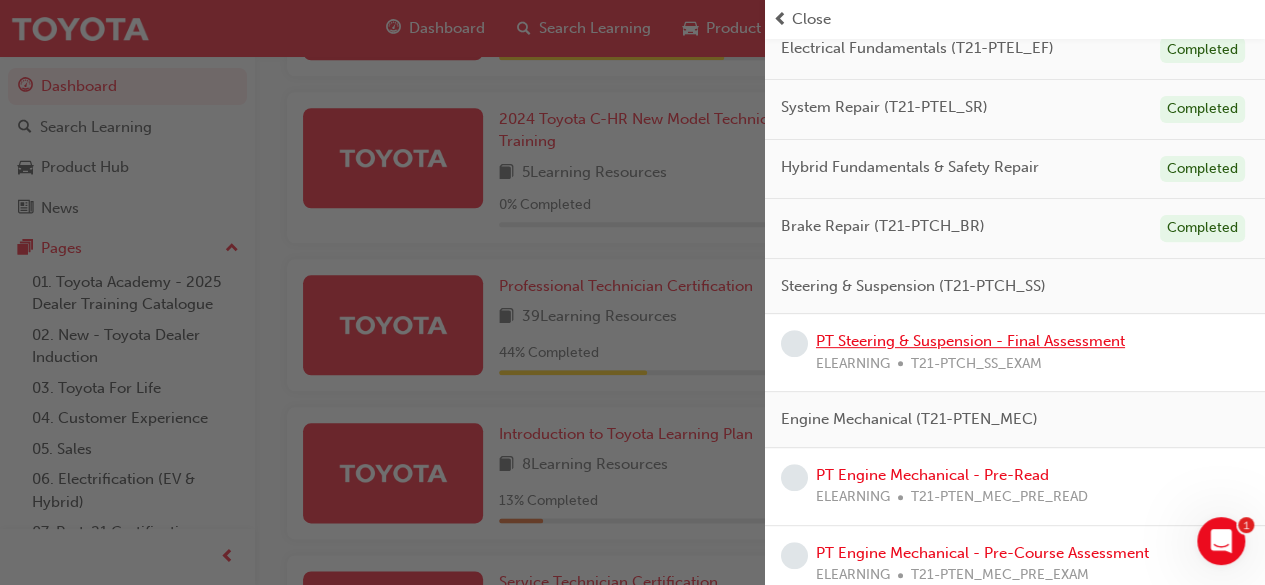 click on "PT Steering & Suspension - Final Assessment" at bounding box center [970, 341] 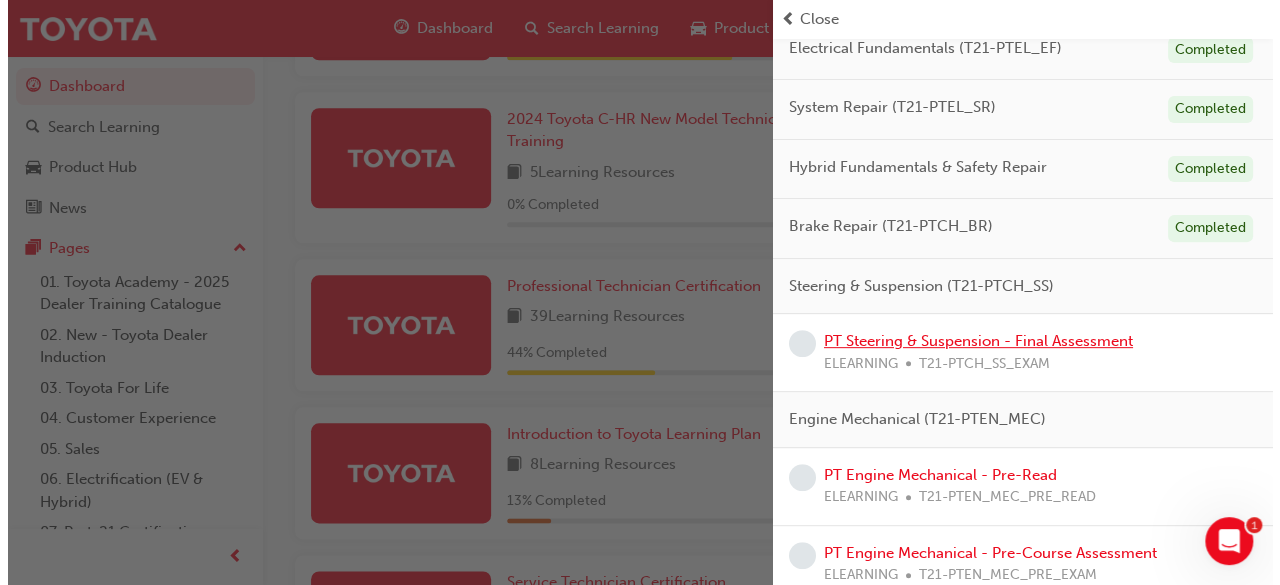 scroll, scrollTop: 0, scrollLeft: 0, axis: both 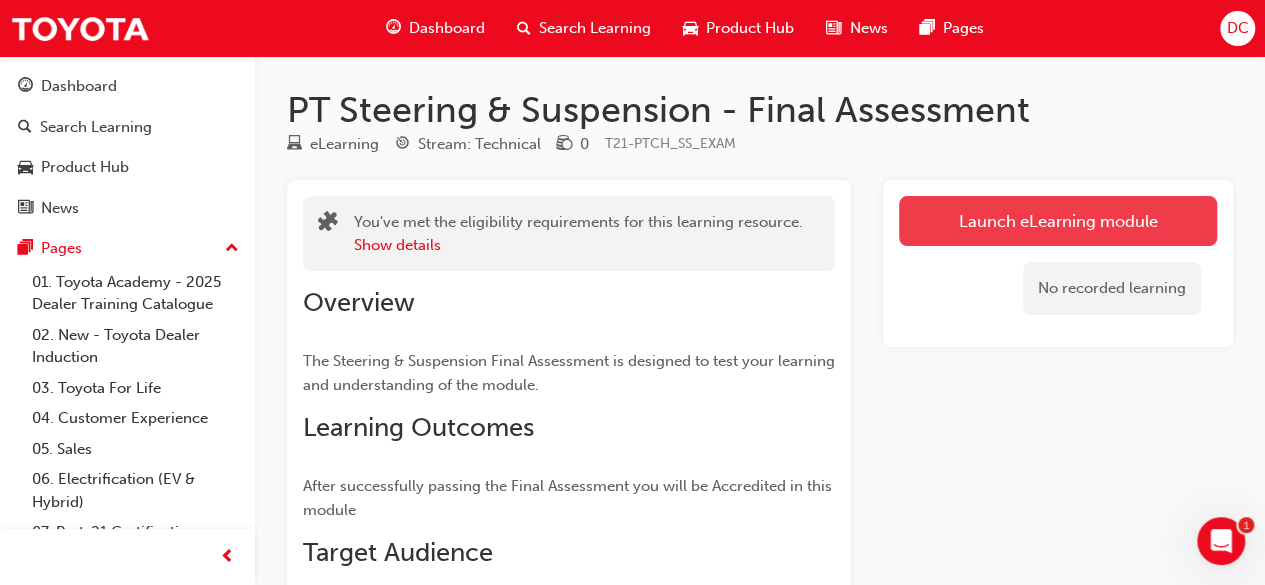click on "Launch eLearning module" at bounding box center [1058, 221] 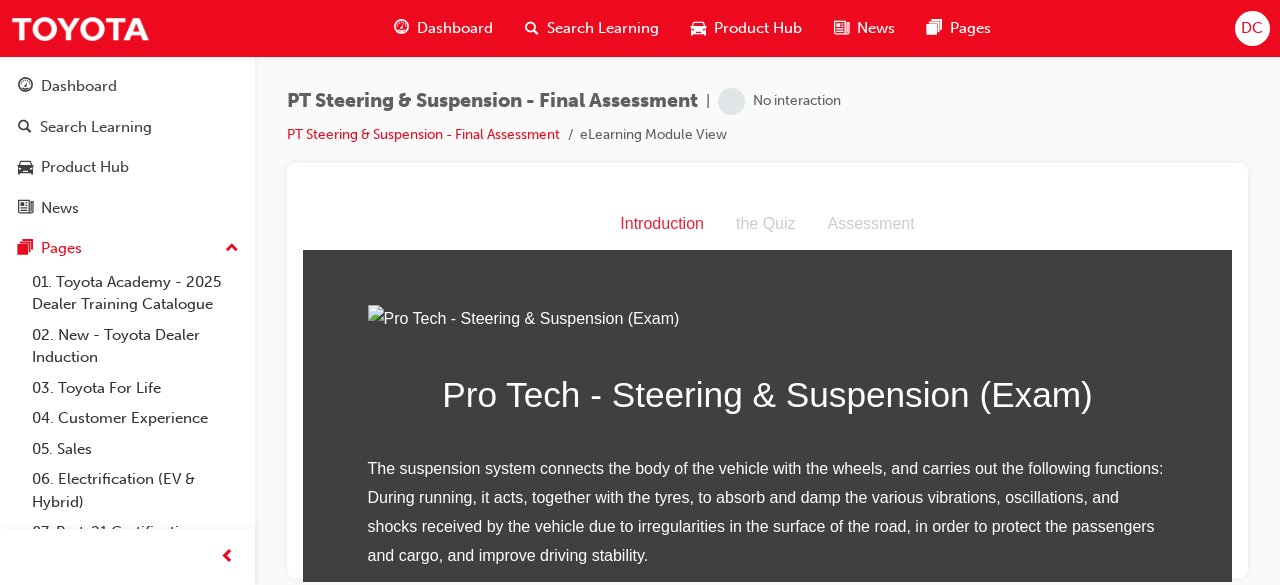 scroll, scrollTop: 0, scrollLeft: 0, axis: both 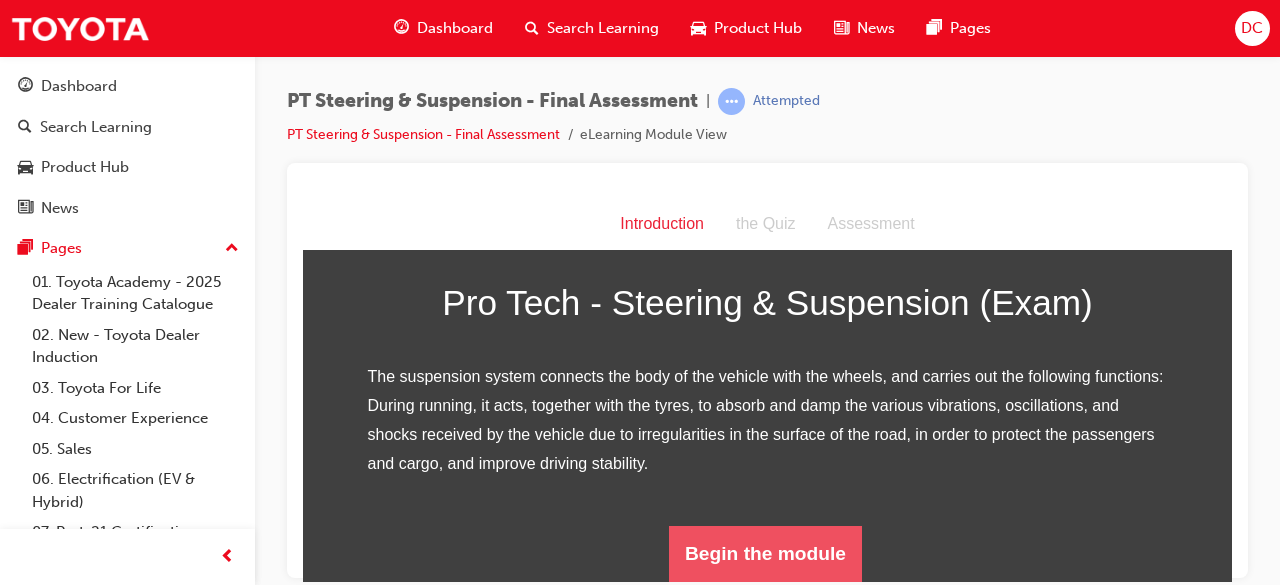 click on "Begin the module" at bounding box center [765, 553] 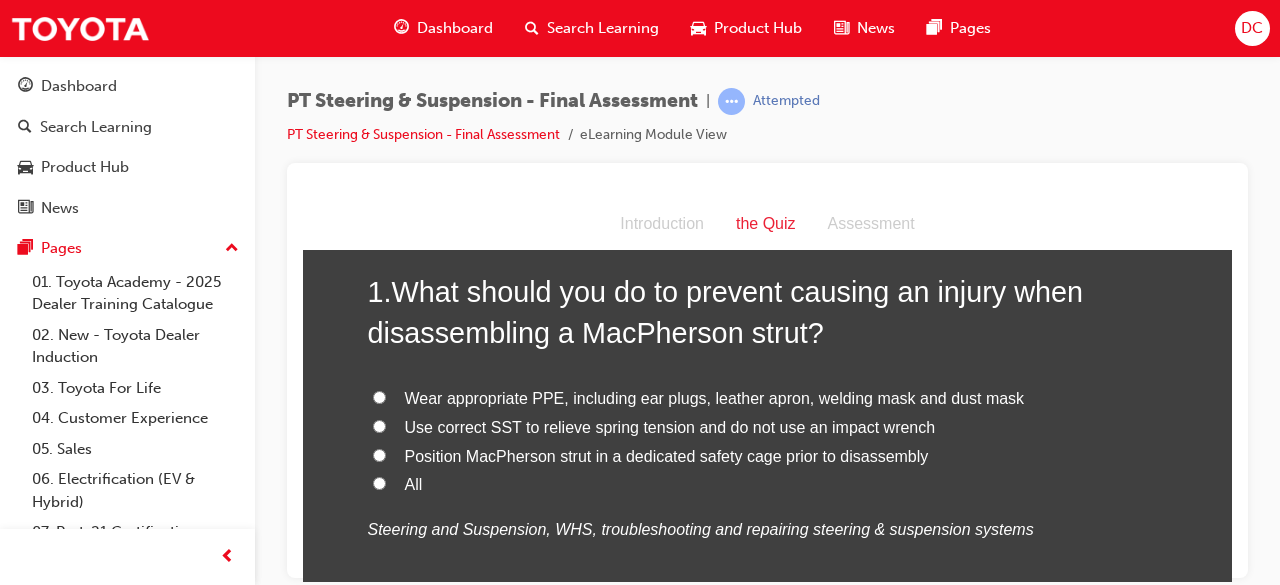 scroll, scrollTop: 120, scrollLeft: 0, axis: vertical 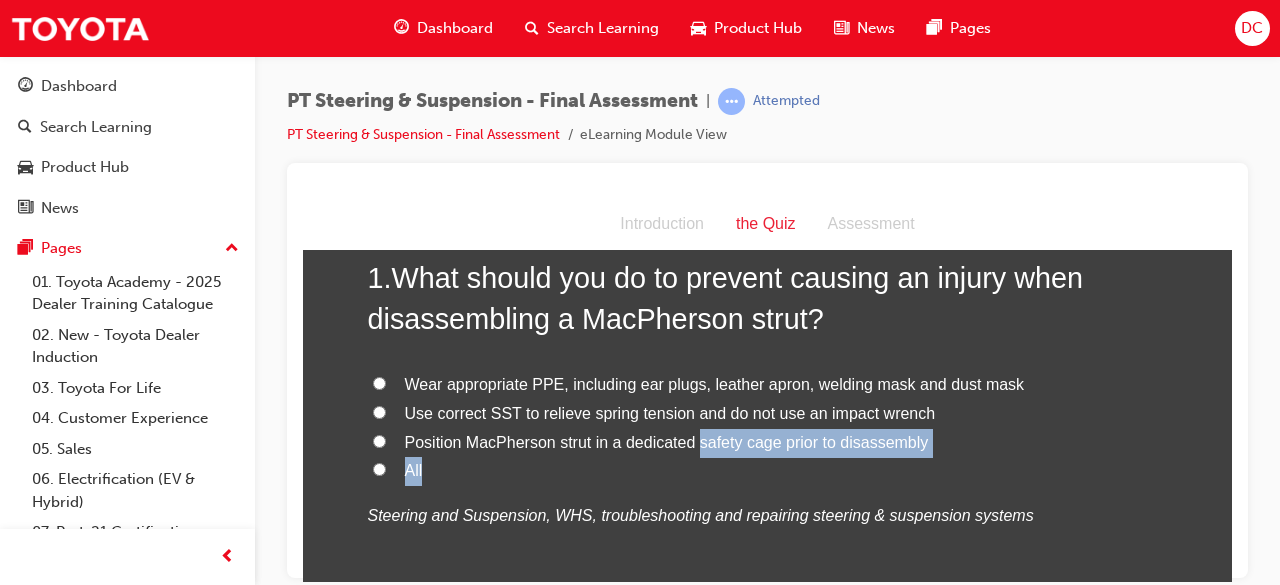drag, startPoint x: 778, startPoint y: 465, endPoint x: 691, endPoint y: 453, distance: 87.823685 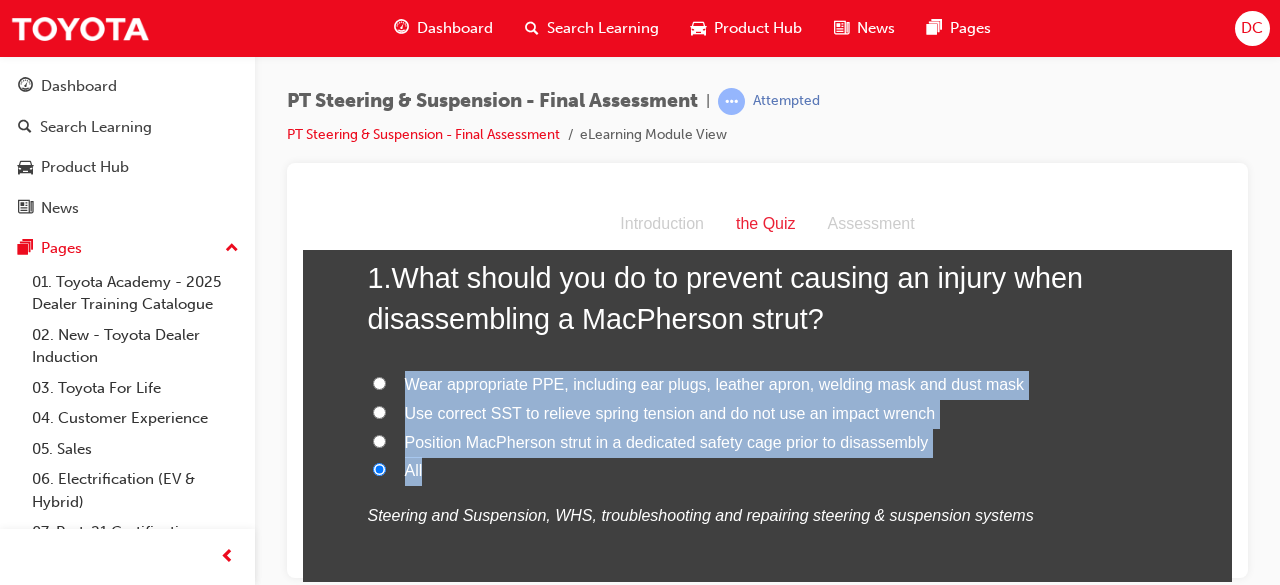 drag, startPoint x: 666, startPoint y: 477, endPoint x: 375, endPoint y: 373, distance: 309.02588 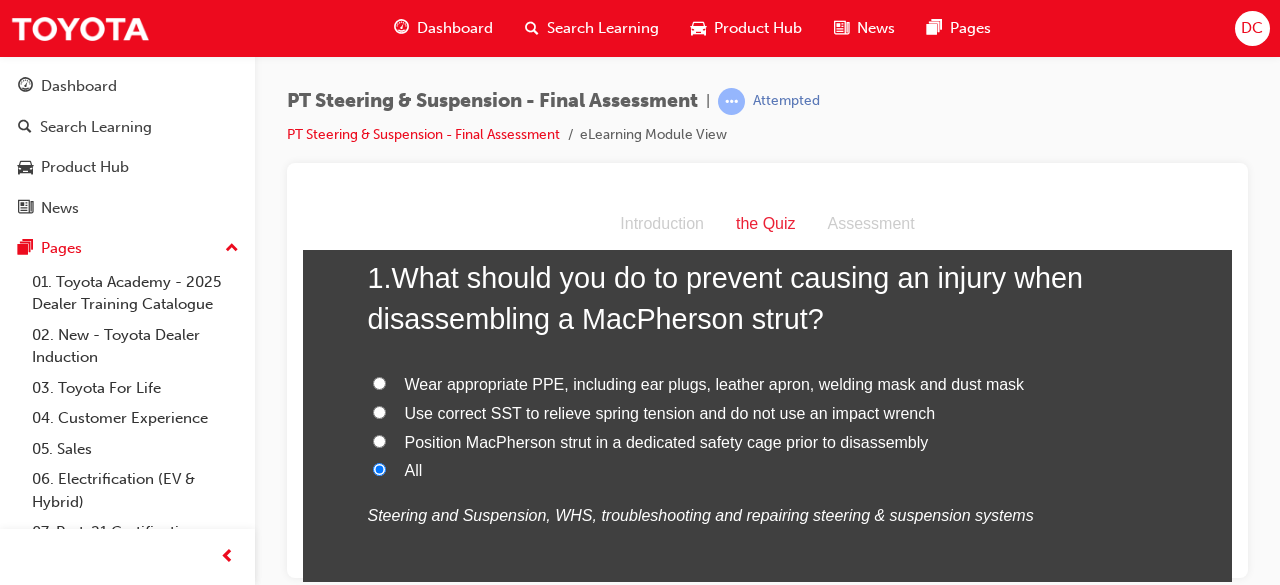 click on "Wear appropriate PPE, including ear plugs, leather apron, welding mask and dust mask Use correct SST to relieve spring tension and do not use an impact wrench Position MacPherson strut in a dedicated safety cage prior to disassembly All
Steering and Suspension, WHS, troubleshooting and repairing steering & suspension systems" at bounding box center [768, 450] 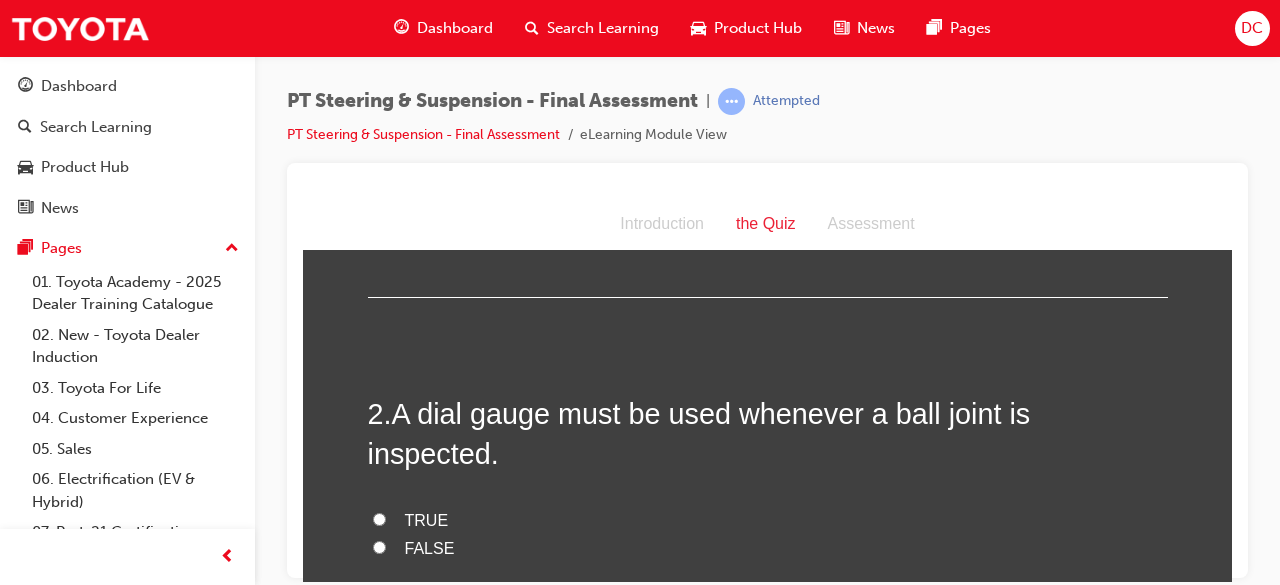 scroll, scrollTop: 453, scrollLeft: 0, axis: vertical 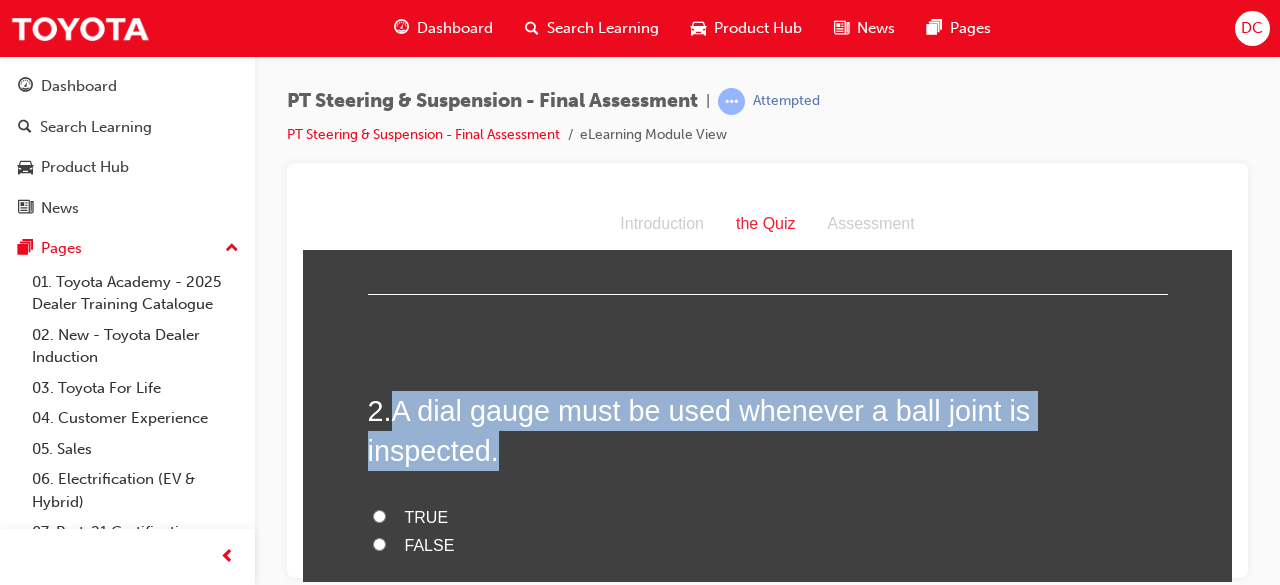 drag, startPoint x: 1146, startPoint y: 407, endPoint x: 392, endPoint y: 413, distance: 754.02386 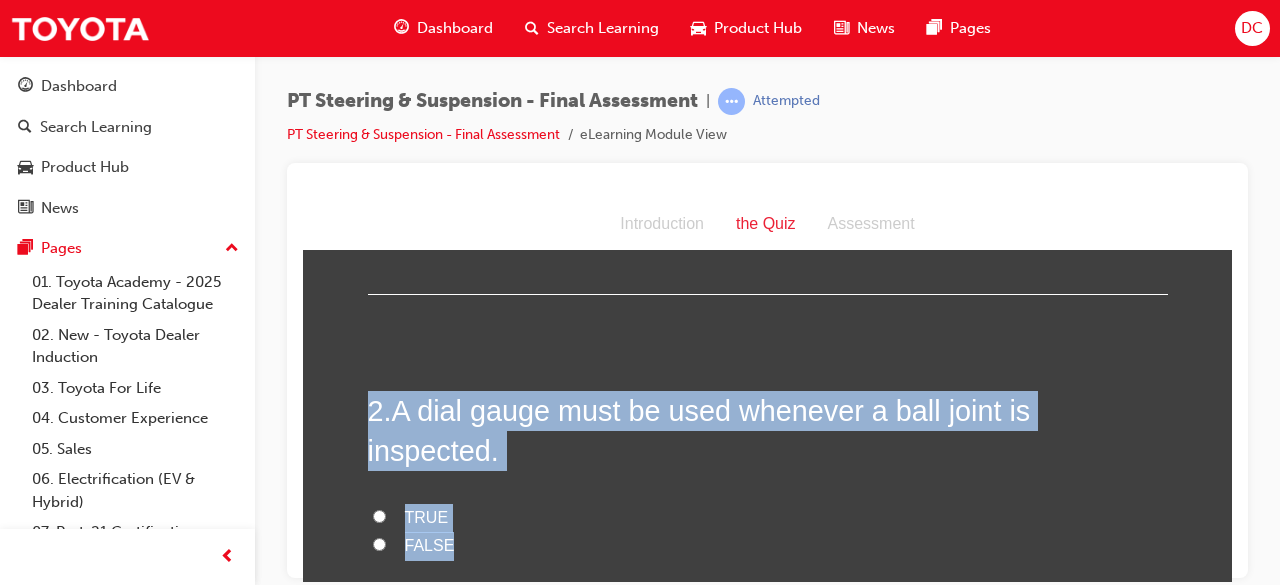 drag, startPoint x: 442, startPoint y: 512, endPoint x: 338, endPoint y: 395, distance: 156.54073 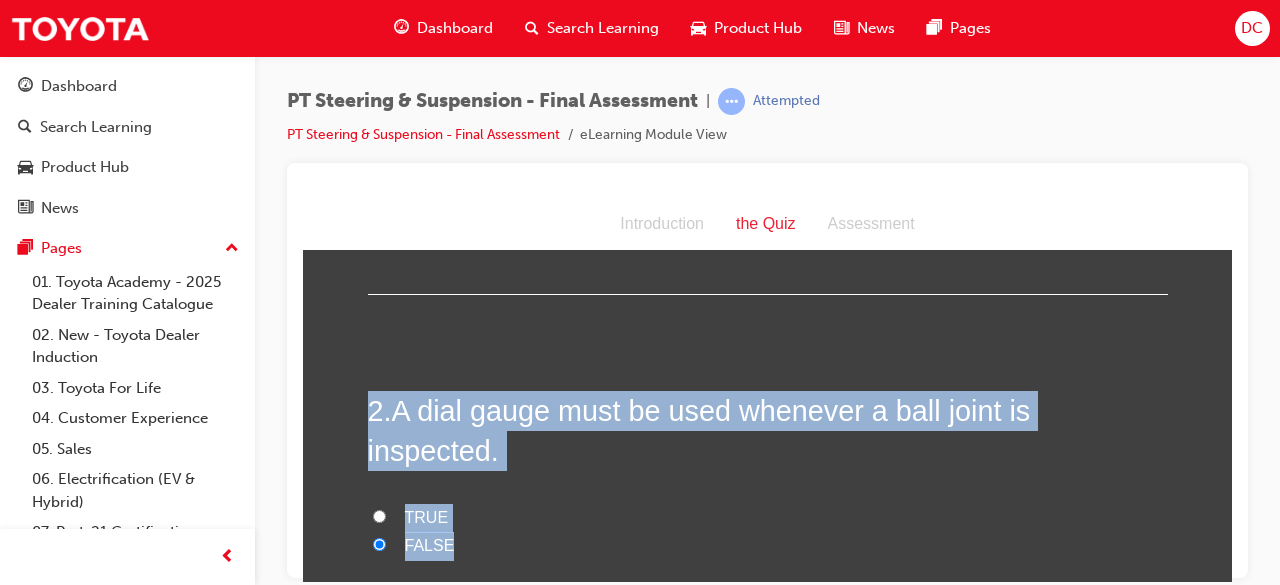 click on "FALSE" at bounding box center [768, 545] 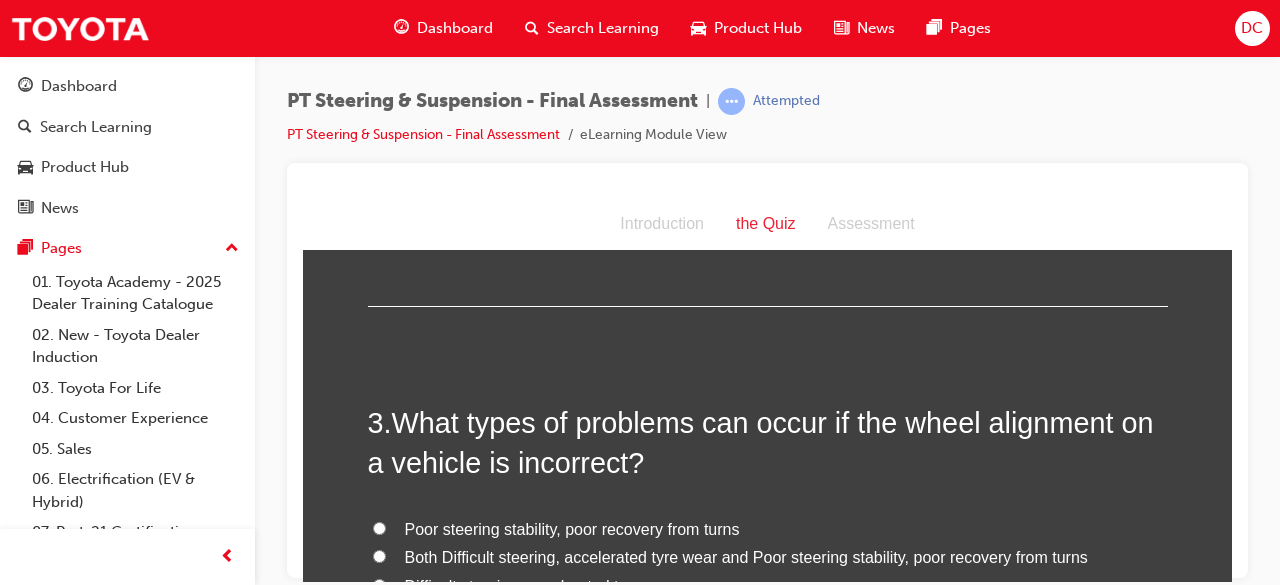scroll, scrollTop: 853, scrollLeft: 0, axis: vertical 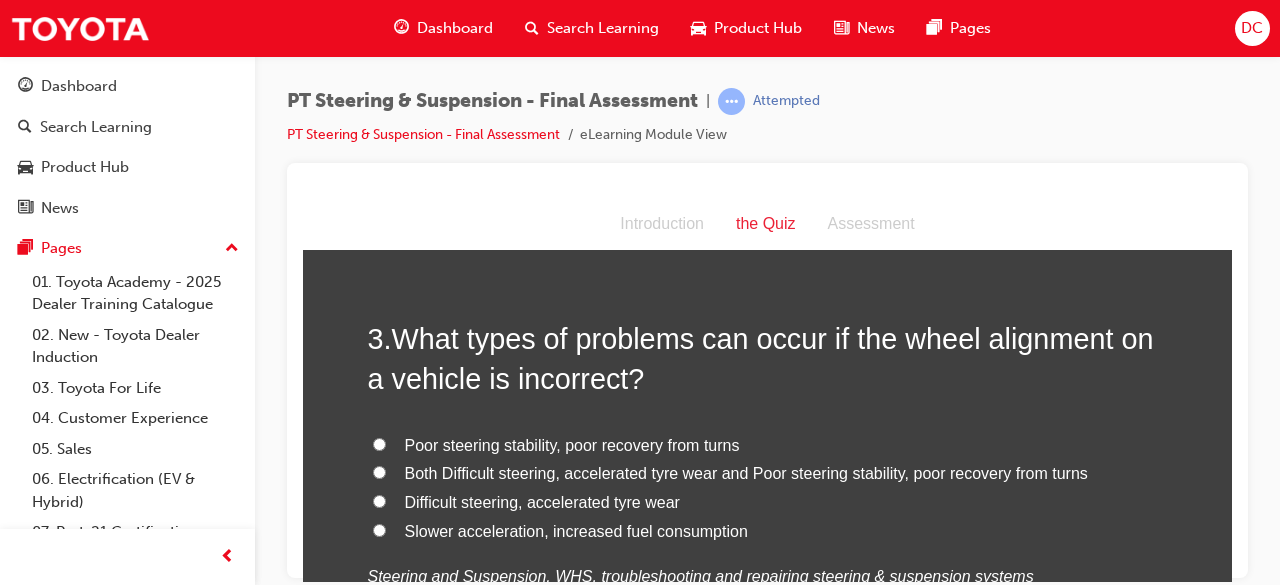 click on "Slower acceleration, increased fuel consumption" at bounding box center (379, 529) 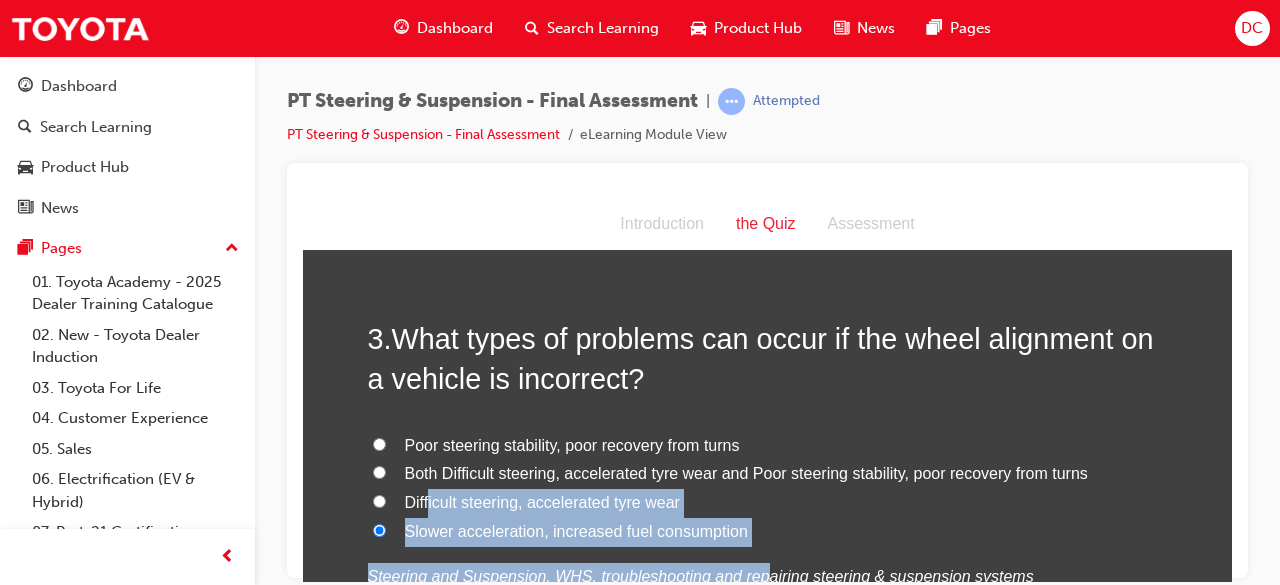 drag, startPoint x: 734, startPoint y: 504, endPoint x: 420, endPoint y: 460, distance: 317.0678 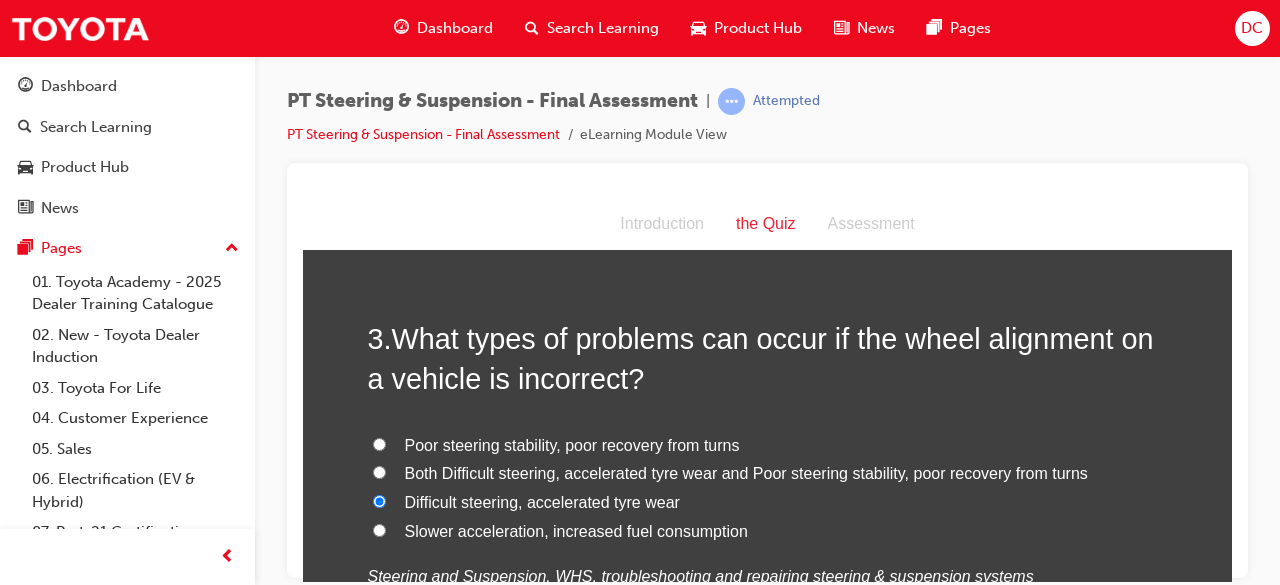click on "Slower acceleration, increased fuel consumption" at bounding box center [768, 531] 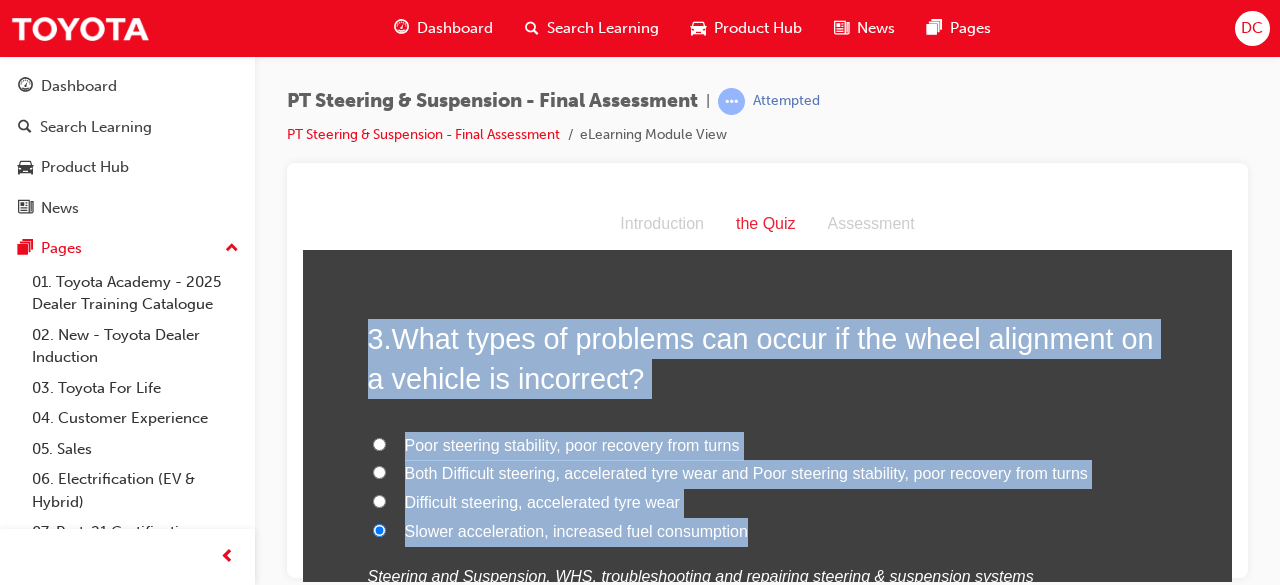 drag, startPoint x: 735, startPoint y: 500, endPoint x: 347, endPoint y: 283, distance: 444.55933 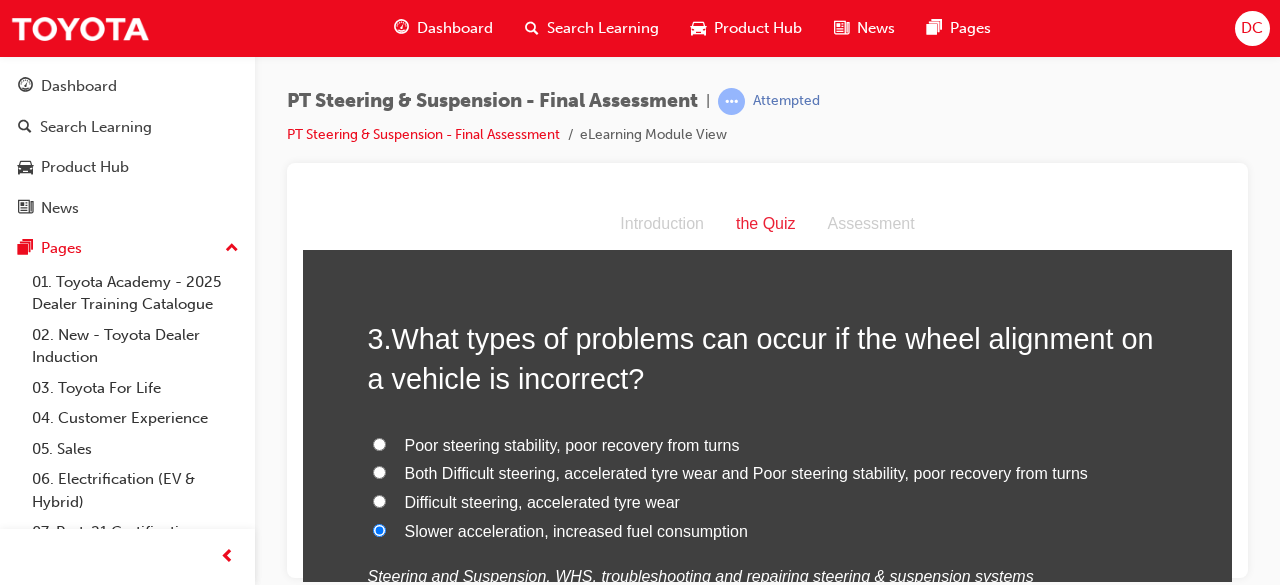 click on "Both Difficult steering, accelerated tyre wear and Poor steering stability, poor recovery from turns" at bounding box center (768, 473) 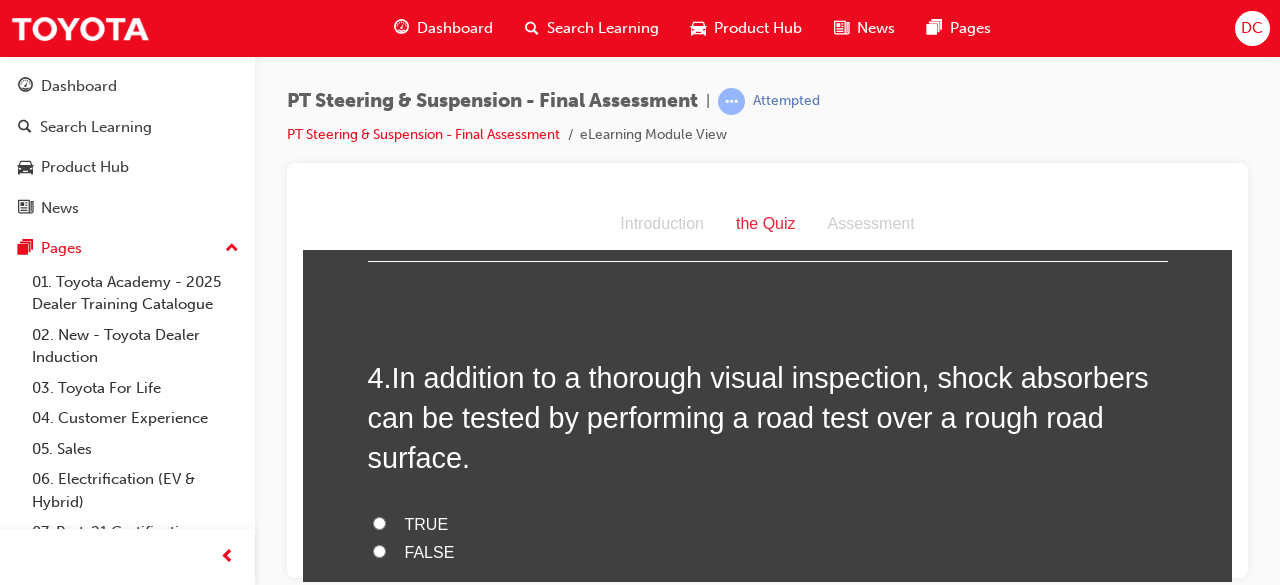 scroll, scrollTop: 1373, scrollLeft: 0, axis: vertical 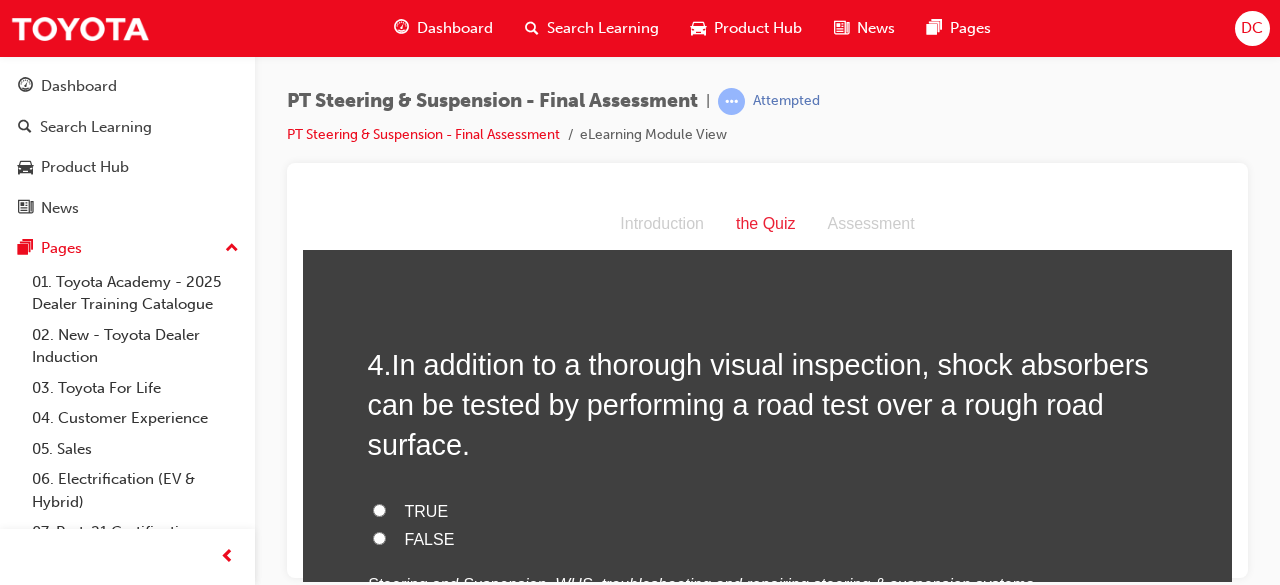 click on "FALSE" at bounding box center [379, 537] 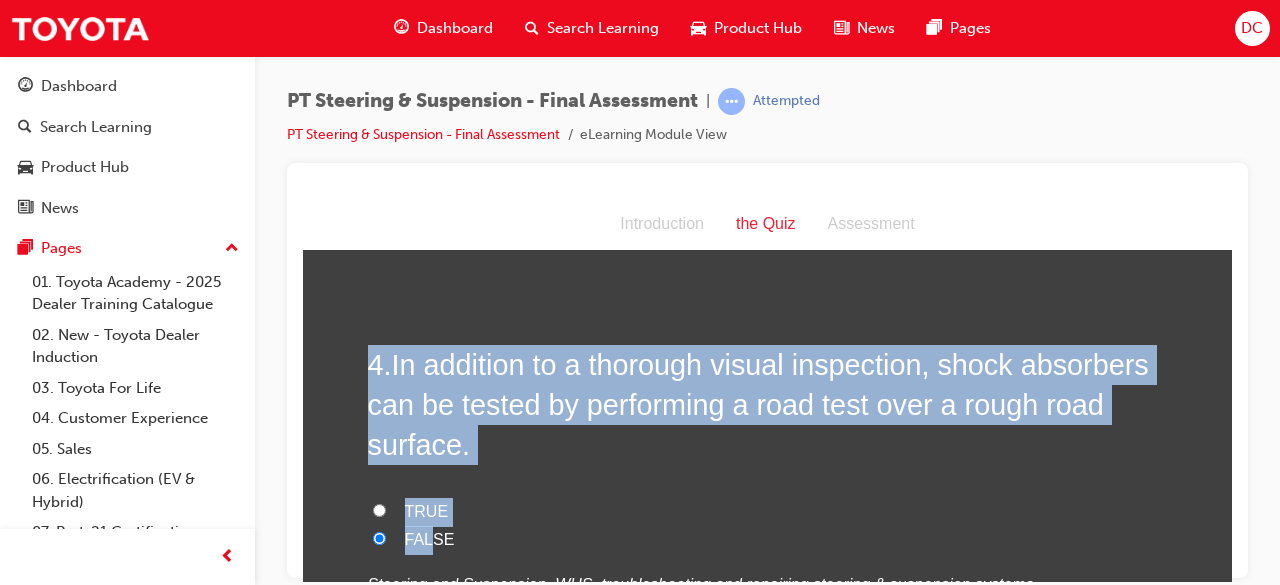 drag, startPoint x: 428, startPoint y: 504, endPoint x: 333, endPoint y: 304, distance: 221.4159 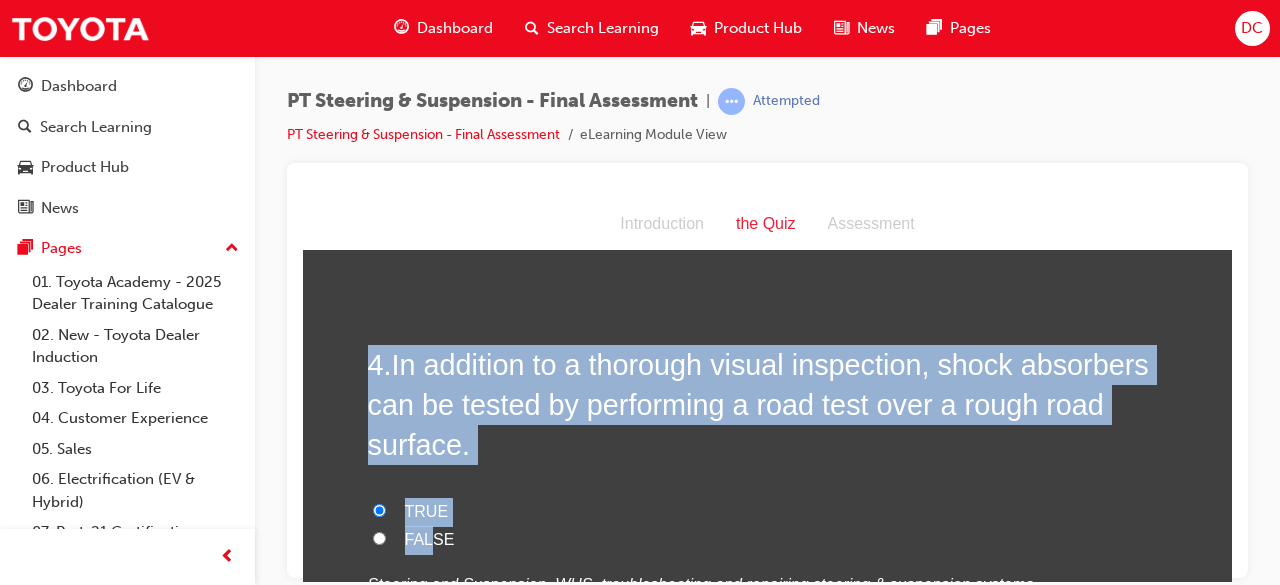 click on "TRUE" at bounding box center [768, 511] 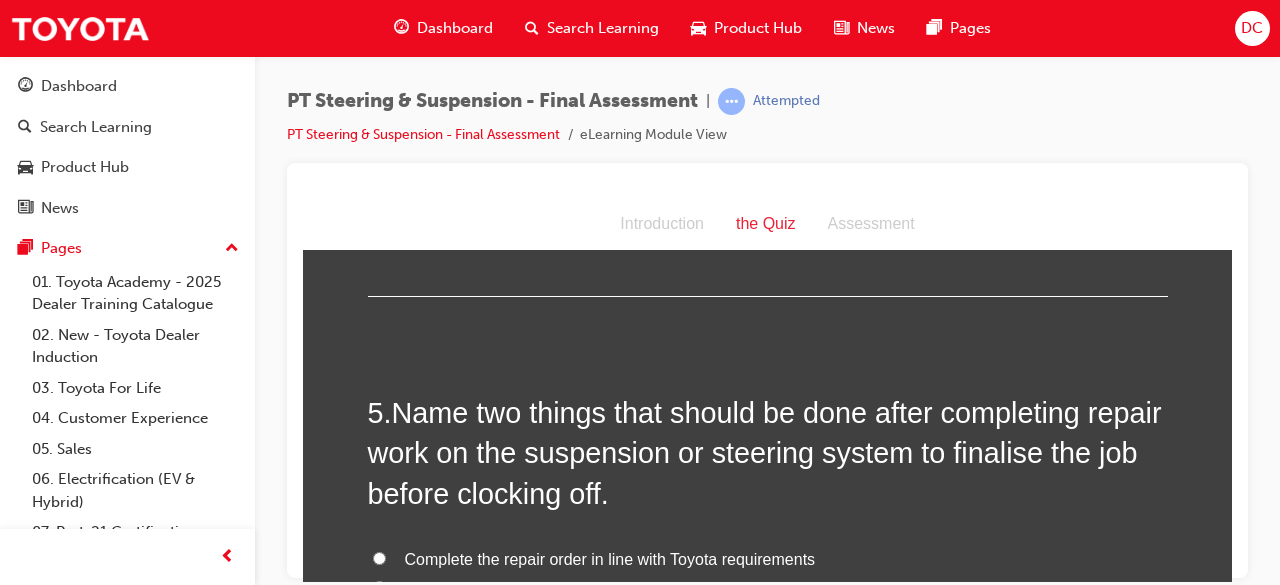 scroll, scrollTop: 1813, scrollLeft: 0, axis: vertical 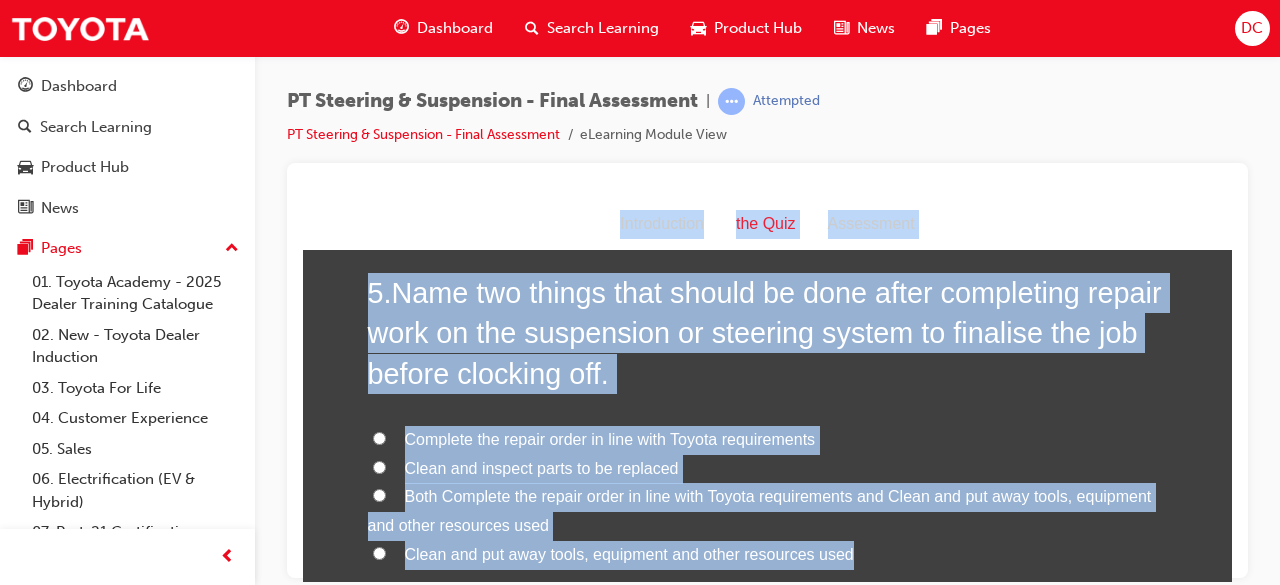 drag, startPoint x: 849, startPoint y: 524, endPoint x: 360, endPoint y: 231, distance: 570.0614 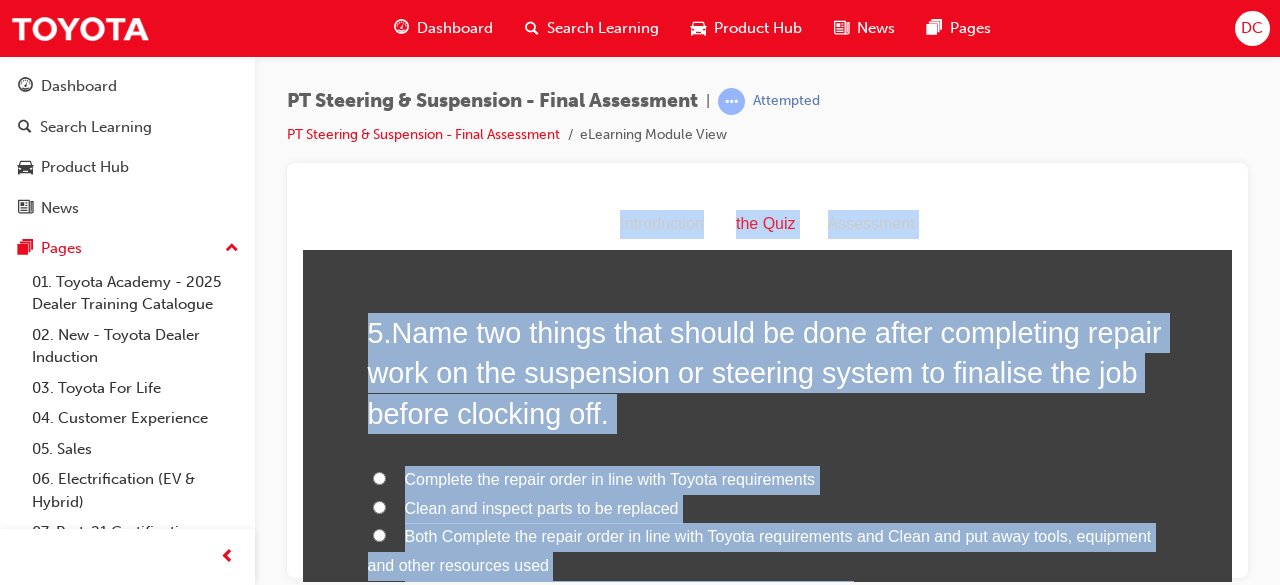 copy on "Introduction   the Quiz Assessment You must select an answer for each question before you can submit. Please note, you will need 12 correct answers in order to pass this quiz. Good luck. 1 .  What should you do to prevent causing an injury when disassembling a MacPherson strut? Wear appropriate PPE, including ear plugs, leather apron, welding mask and dust mask Use correct SST to relieve spring tension and do not use an impact wrench Position MacPherson strut in a dedicated safety cage prior to disassembly All
Steering and Suspension, WHS, troubleshooting and repairing steering & suspension systems 2 .  A dial gauge must be used whenever a ball joint is inspected. TRUE FALSE
Steering and Suspension, WHS, troubleshooting and repairing steering & suspension systems 3 .  What types of problems can occur if the wheel alignment on a vehicle is incorrect? Poor steering stability, poor recovery from turns Both Difficult steering, accelerated tyre wear and Poor steering stability, poor recovery from turns Diff..." 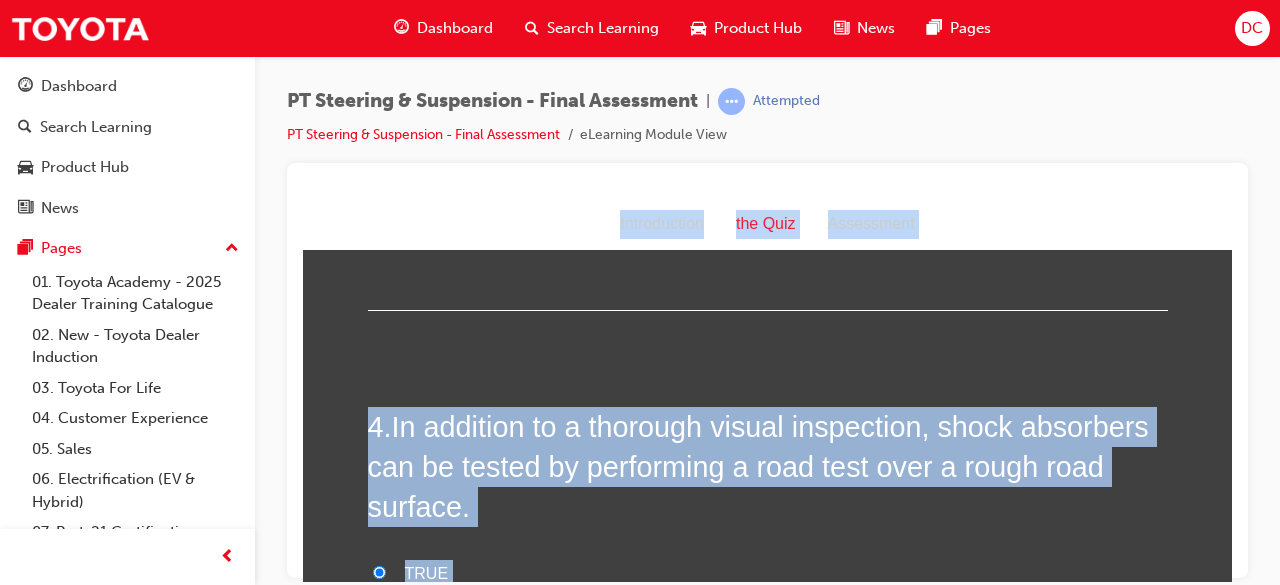scroll, scrollTop: 1293, scrollLeft: 0, axis: vertical 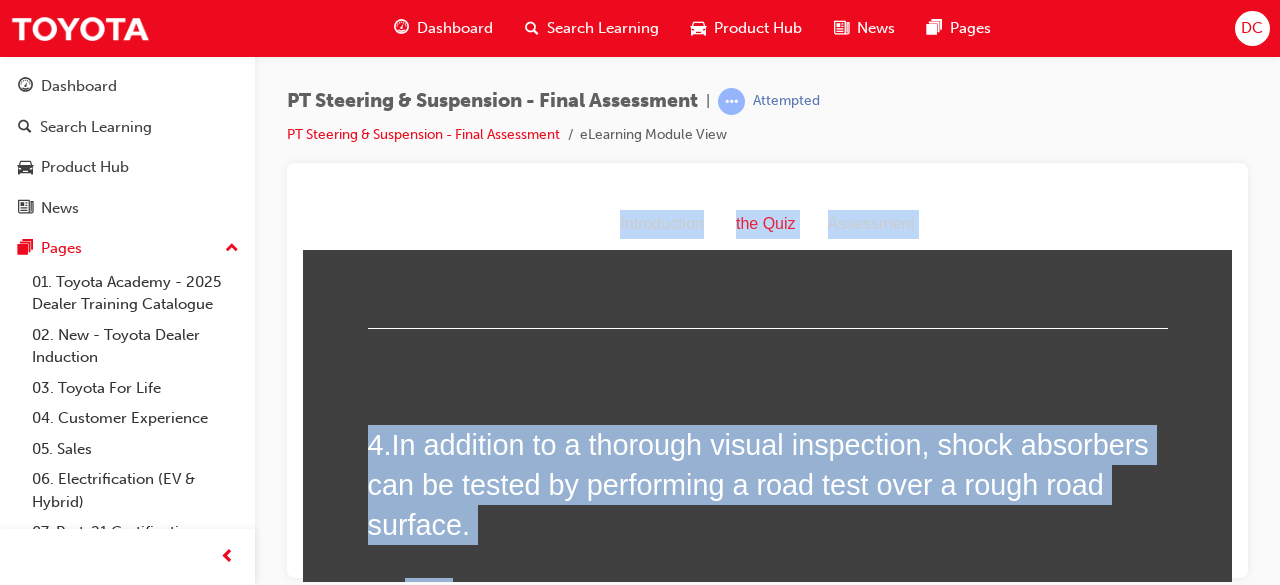 click on "You must select an answer for each question before you can submit. Please note, you will need 12 correct answers in order to pass this quiz. Good luck. 1 .  What should you do to prevent causing an injury when disassembling a MacPherson strut? Wear appropriate PPE, including ear plugs, leather apron, welding mask and dust mask Use correct SST to relieve spring tension and do not use an impact wrench Position MacPherson strut in a dedicated safety cage prior to disassembly All
Steering and Suspension, WHS, troubleshooting and repairing steering & suspension systems 2 .  A dial gauge must be used whenever a ball joint is inspected. TRUE FALSE
Steering and Suspension, WHS, troubleshooting and repairing steering & suspension systems 3 .  What types of problems can occur if the wheel alignment on a vehicle is incorrect? Poor steering stability, poor recovery from turns Both Difficult steering, accelerated tyre wear and Poor steering stability, poor recovery from turns
4 .  TRUE FALSE
5 .
6 .
7" at bounding box center (767, 2575) 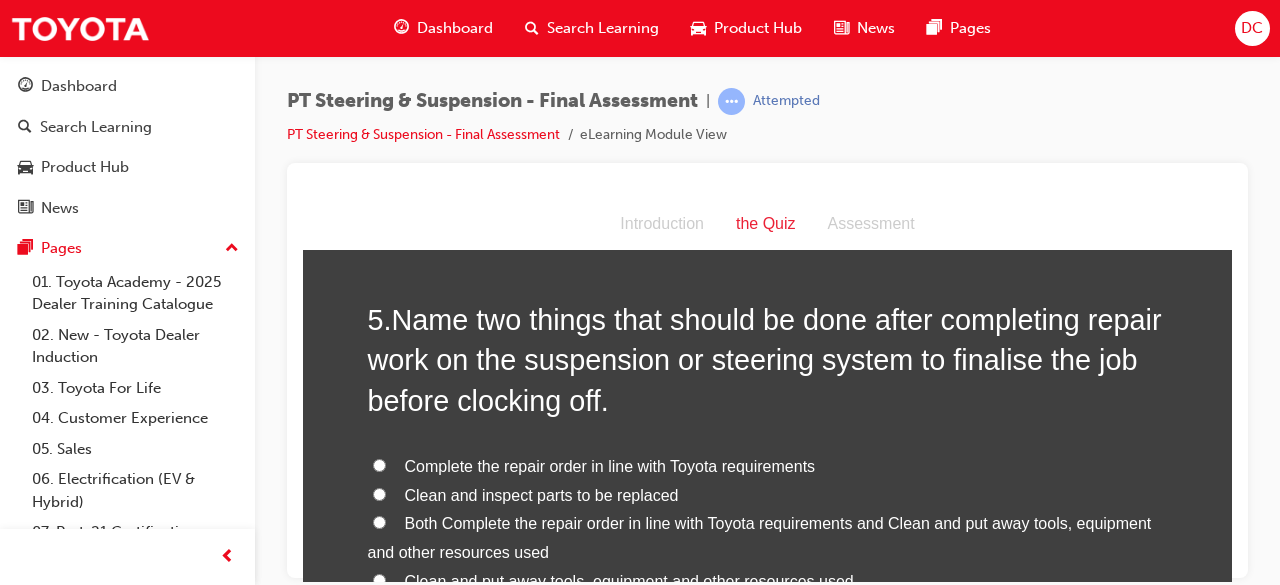 scroll, scrollTop: 1853, scrollLeft: 0, axis: vertical 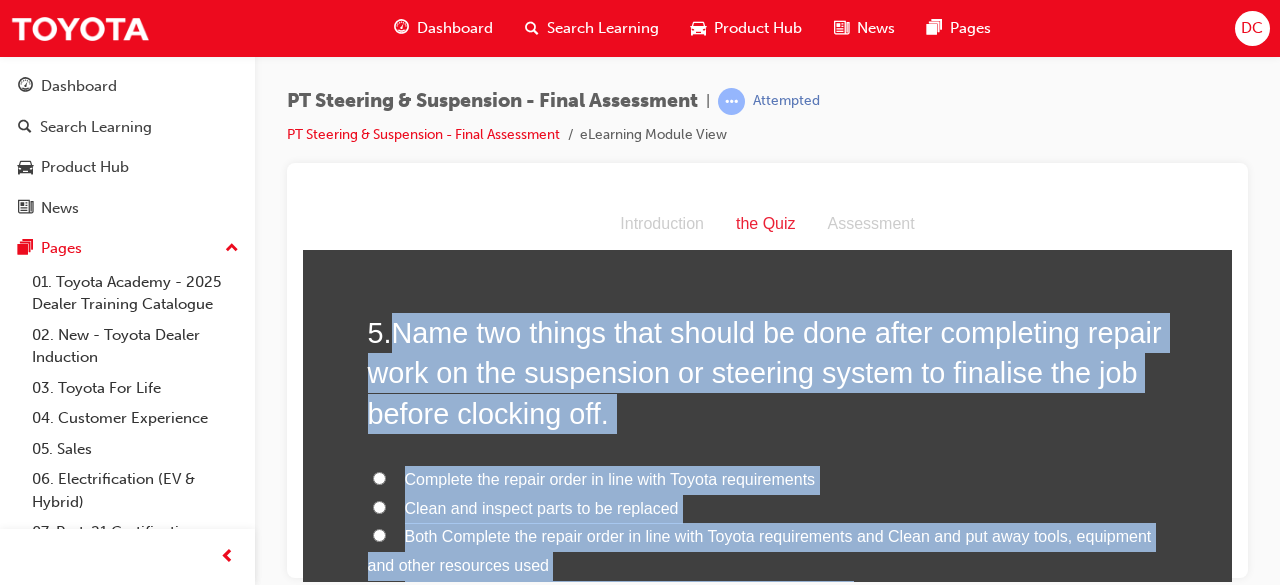 drag, startPoint x: 839, startPoint y: 548, endPoint x: 381, endPoint y: 297, distance: 522.2691 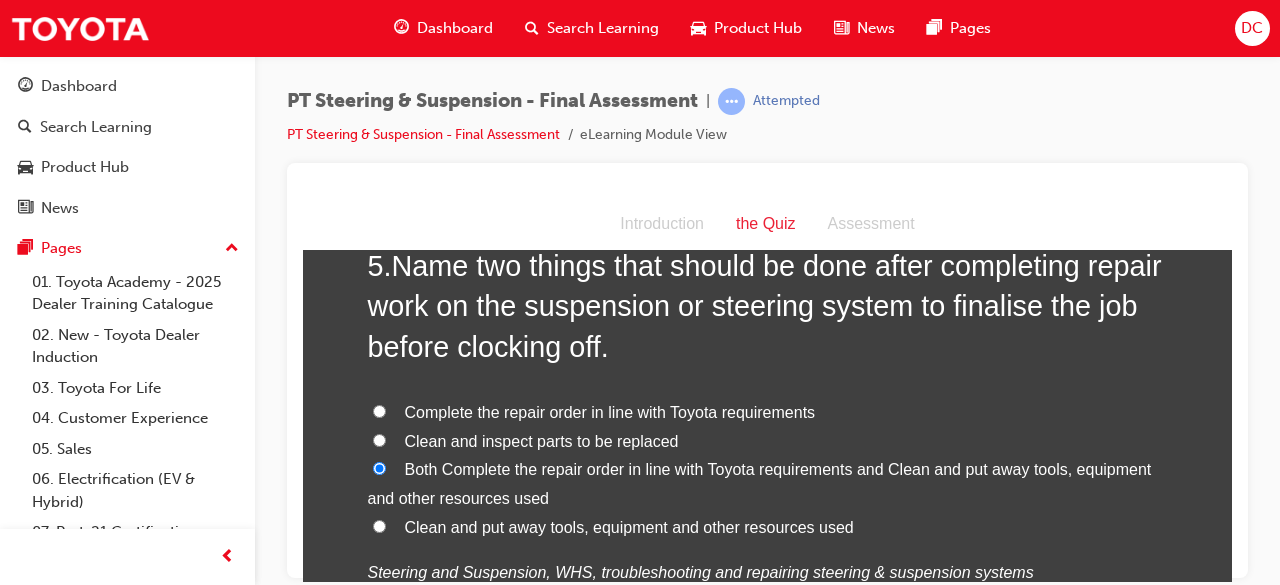 scroll, scrollTop: 1933, scrollLeft: 0, axis: vertical 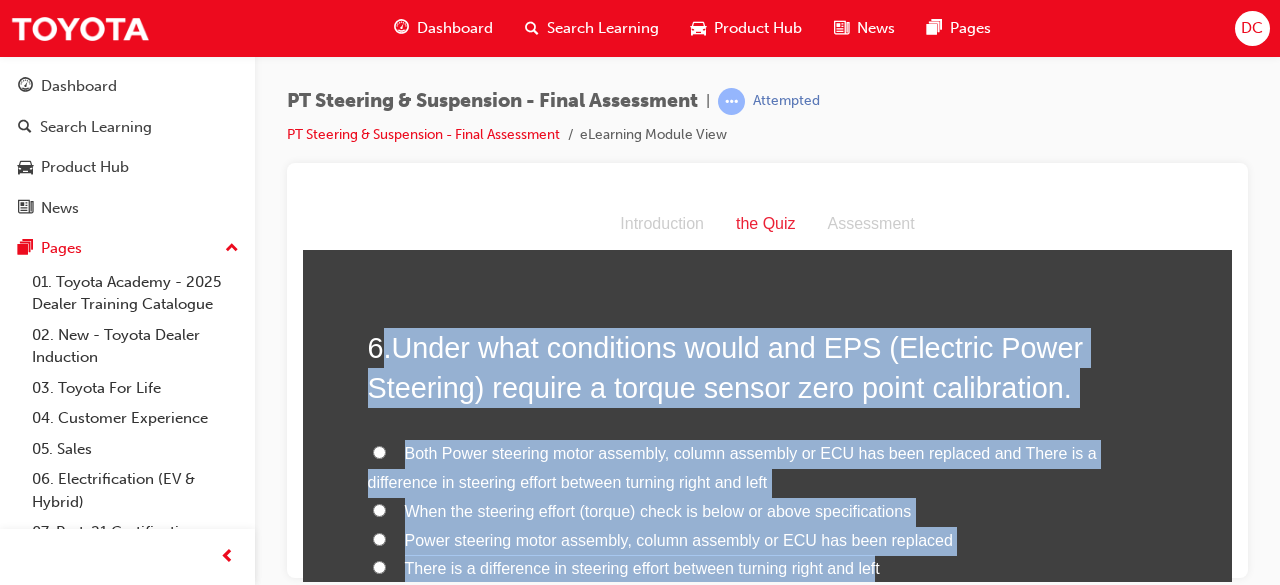 drag, startPoint x: 872, startPoint y: 534, endPoint x: 372, endPoint y: 286, distance: 558.1254 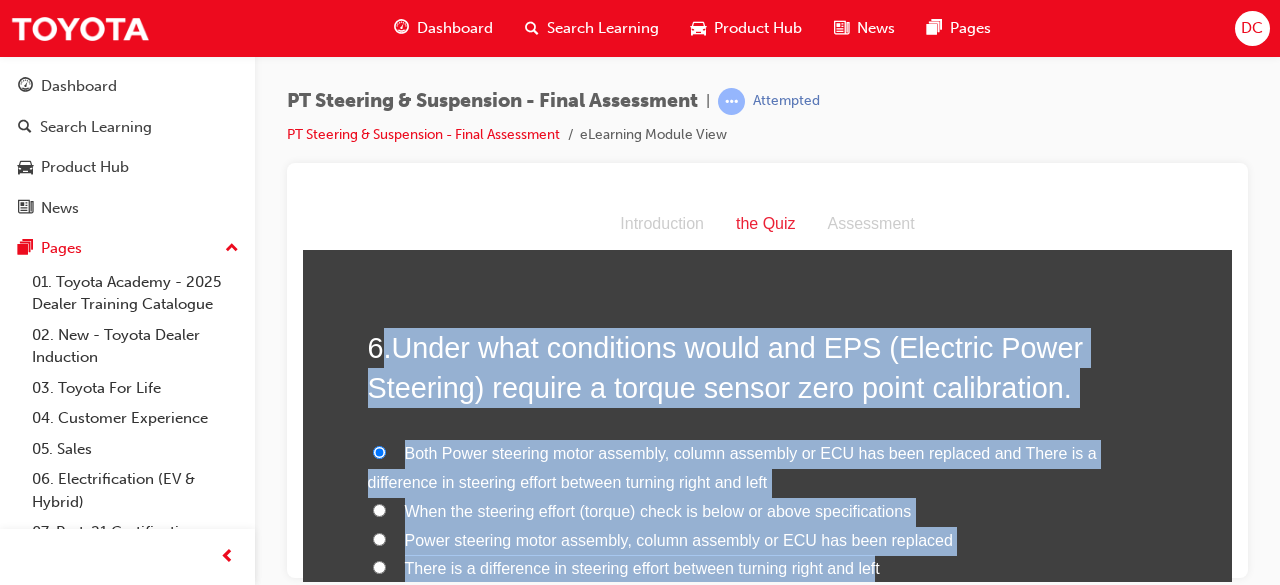 click on "Both Power steering motor assembly, column assembly or ECU has been replaced and There is a difference in steering effort between turning right and left" at bounding box center [768, 468] 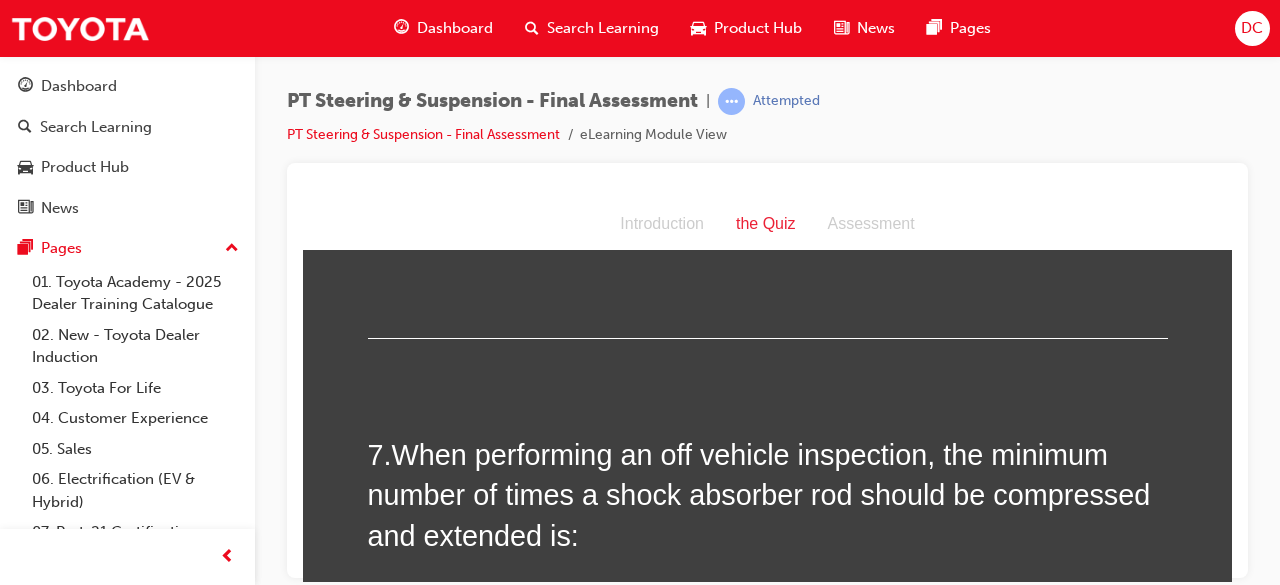 scroll, scrollTop: 2773, scrollLeft: 0, axis: vertical 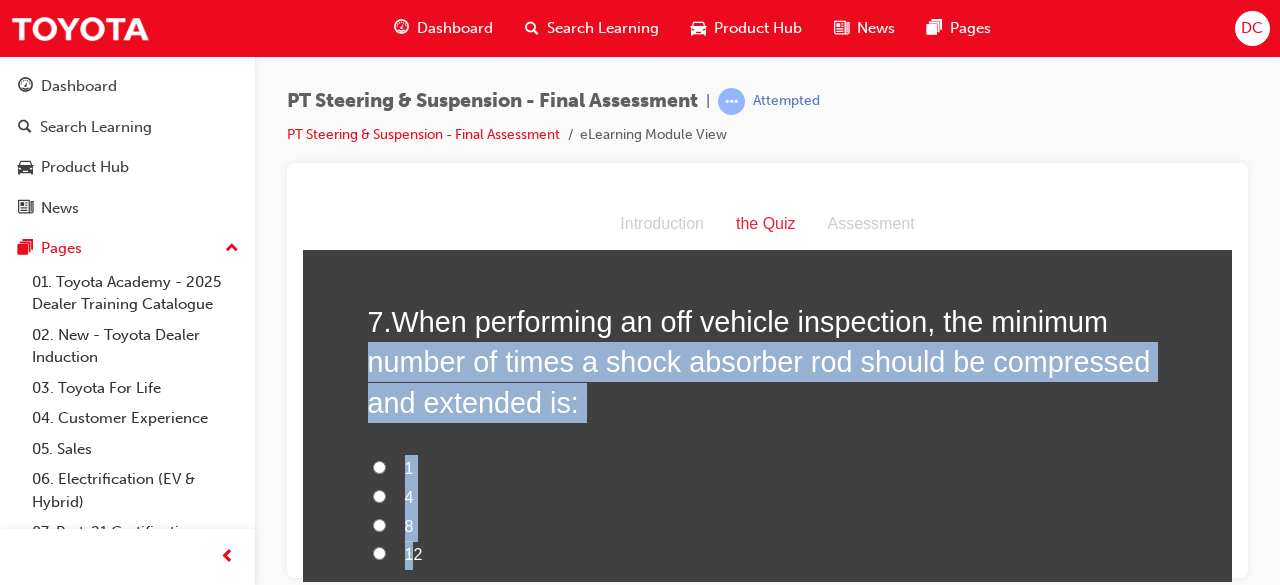 drag, startPoint x: 393, startPoint y: 516, endPoint x: 415, endPoint y: 381, distance: 136.78085 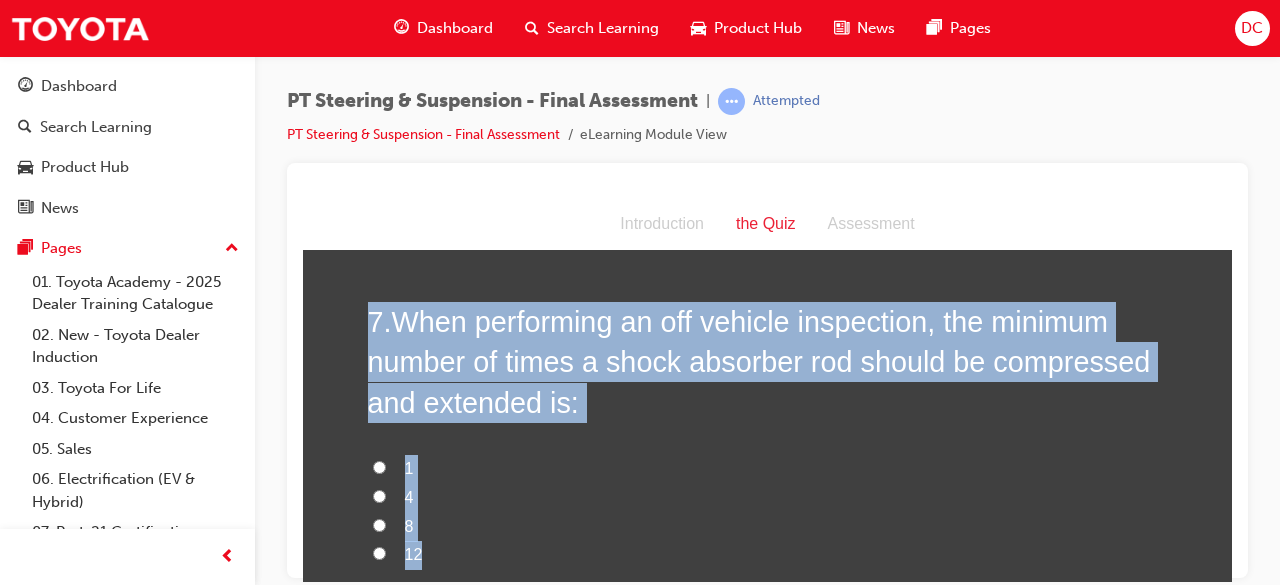 drag, startPoint x: 428, startPoint y: 522, endPoint x: 336, endPoint y: 276, distance: 262.64044 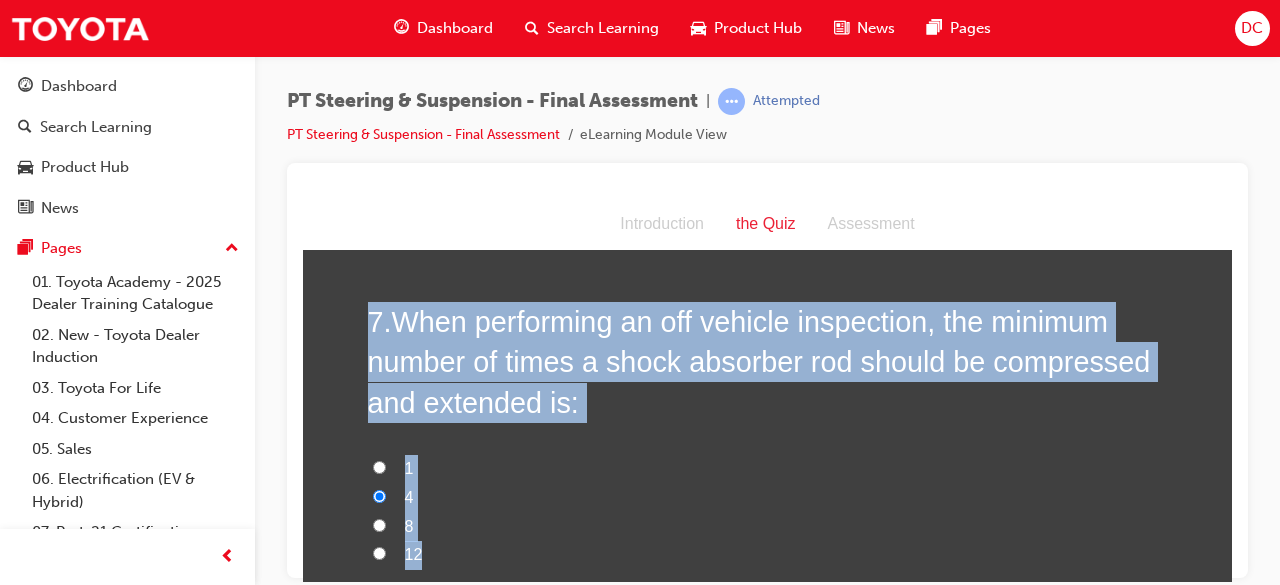 click on "8" at bounding box center [768, 526] 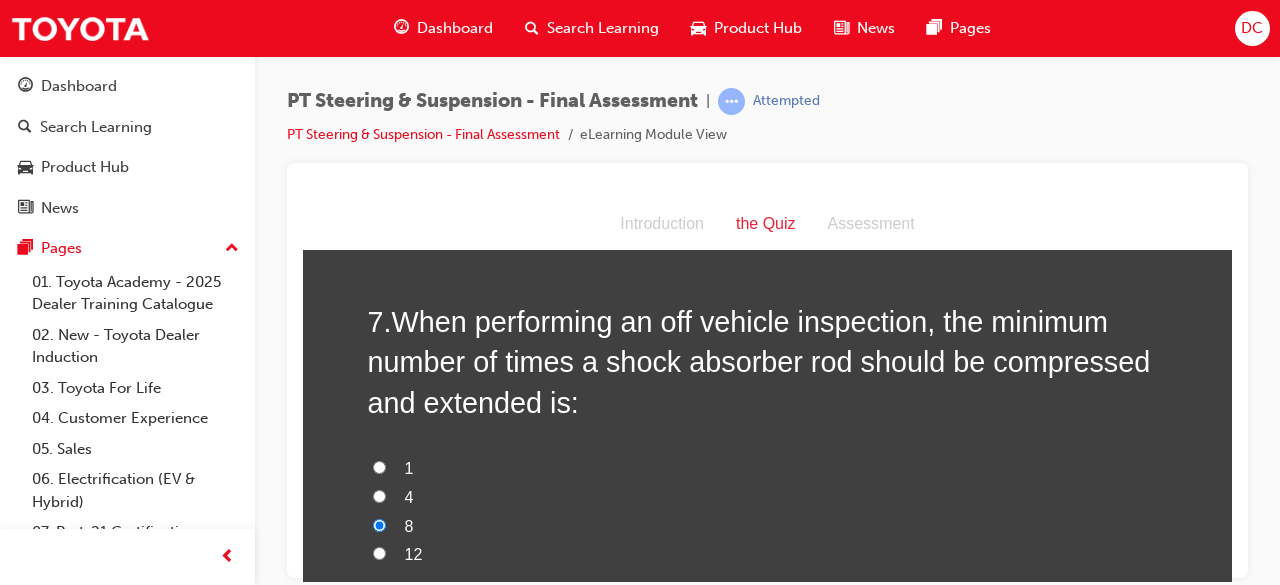 click on "4" at bounding box center (379, 495) 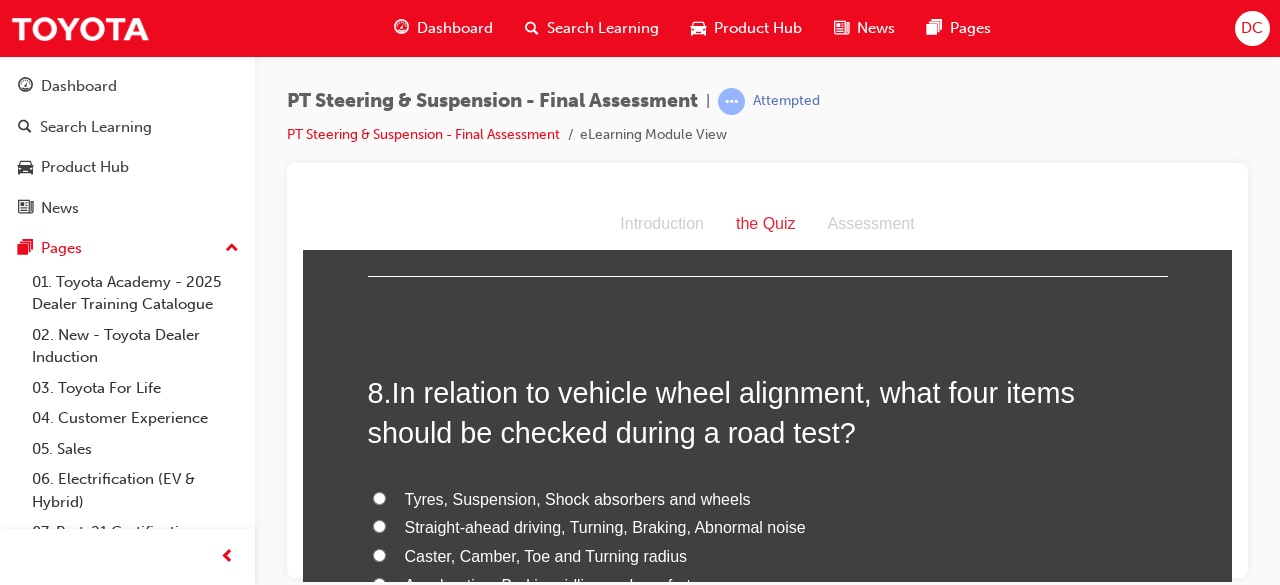scroll, scrollTop: 3333, scrollLeft: 0, axis: vertical 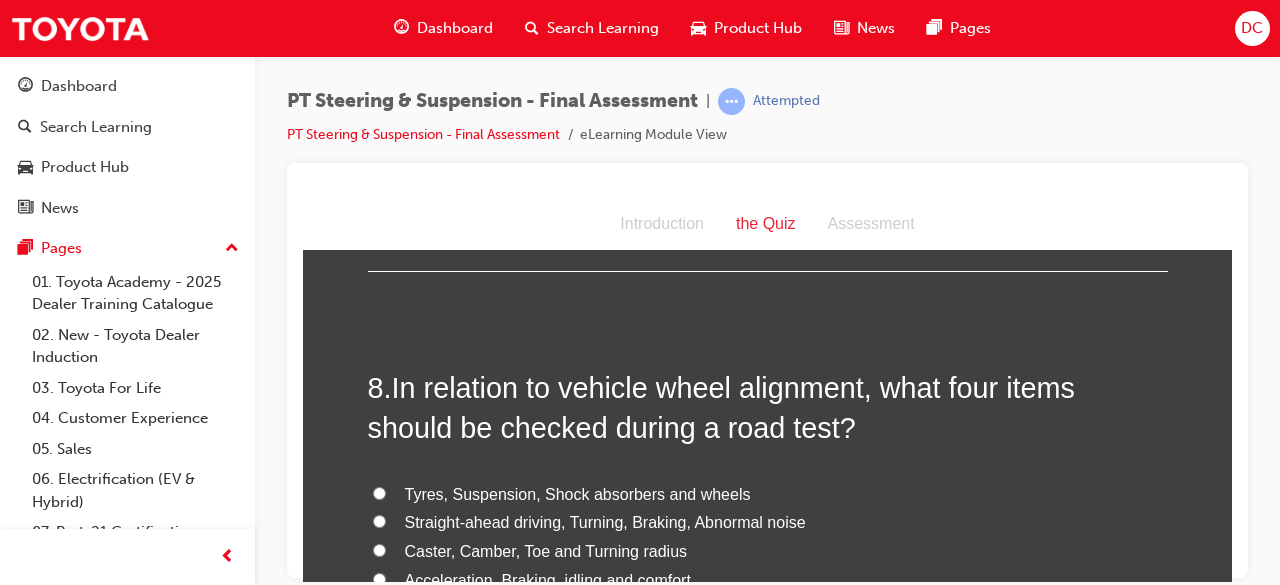 click on "Tyres, Suspension, Shock absorbers and wheels" at bounding box center [379, 492] 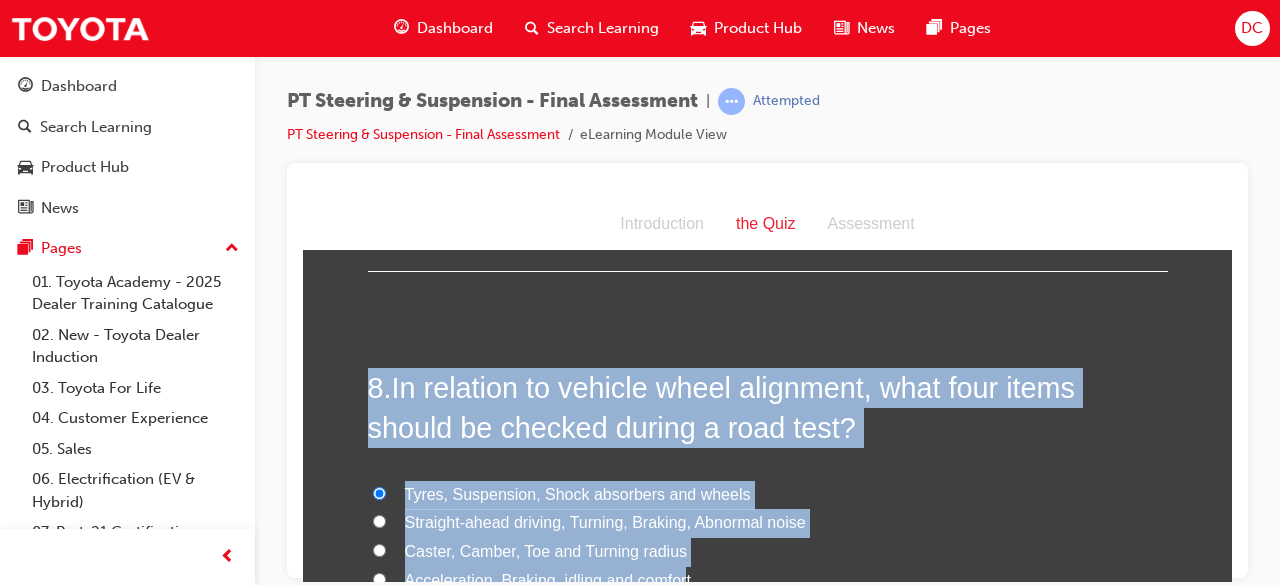 drag, startPoint x: 660, startPoint y: 540, endPoint x: 350, endPoint y: 337, distance: 370.55228 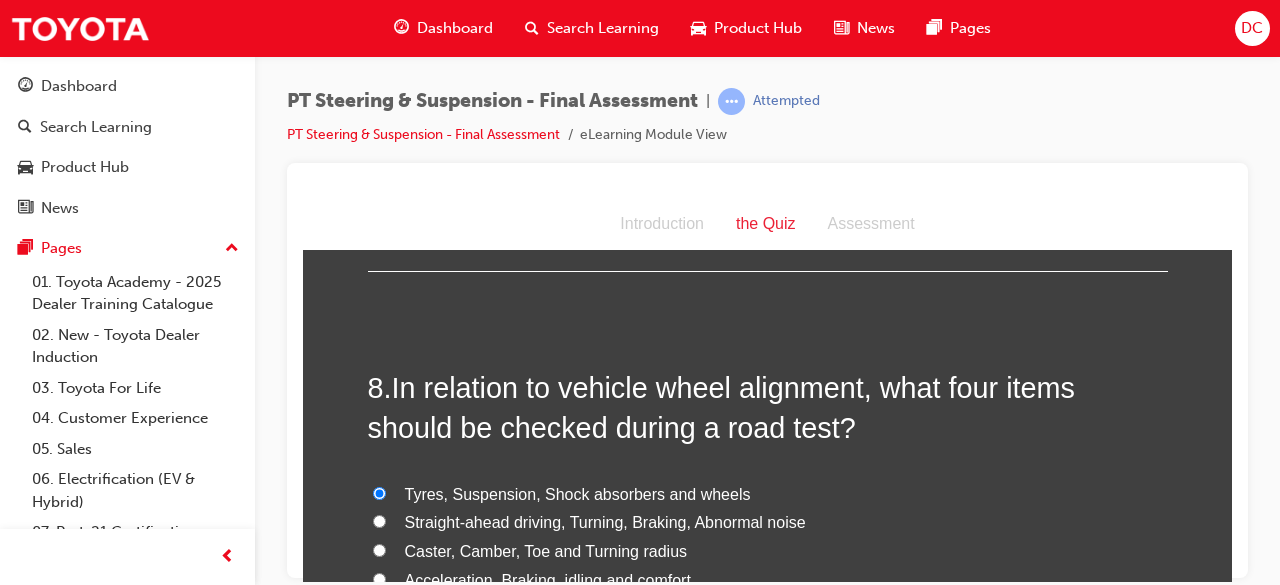 click on "Straight-ahead driving, Turning, Braking, Abnormal noise" at bounding box center (379, 520) 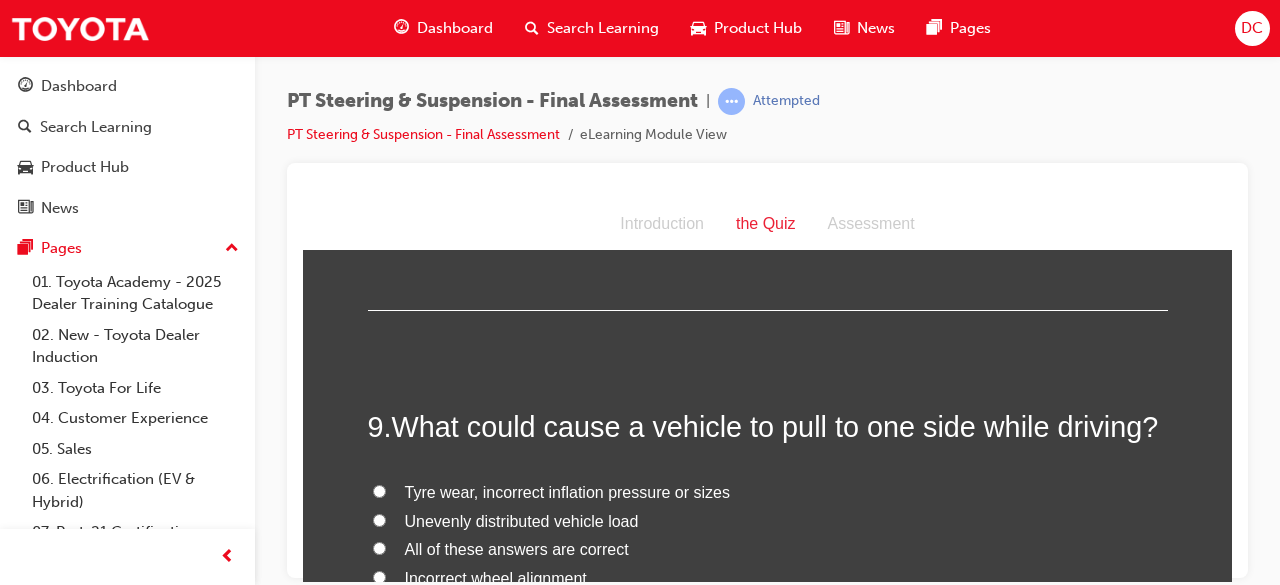 scroll, scrollTop: 3773, scrollLeft: 0, axis: vertical 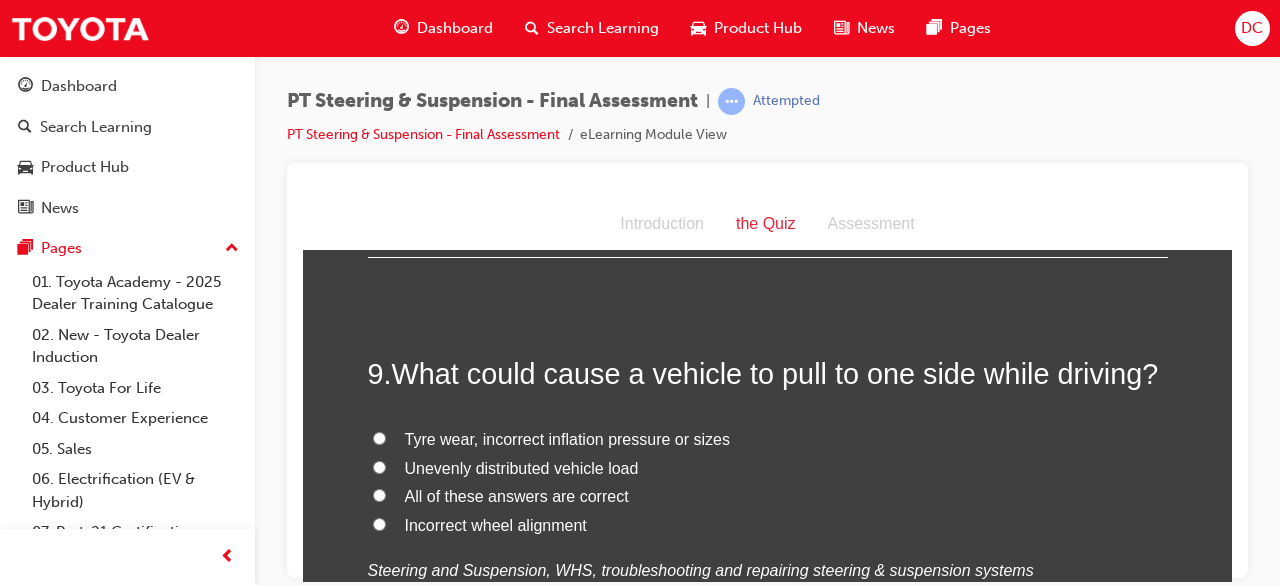 click on "All of these answers are correct" at bounding box center [768, 496] 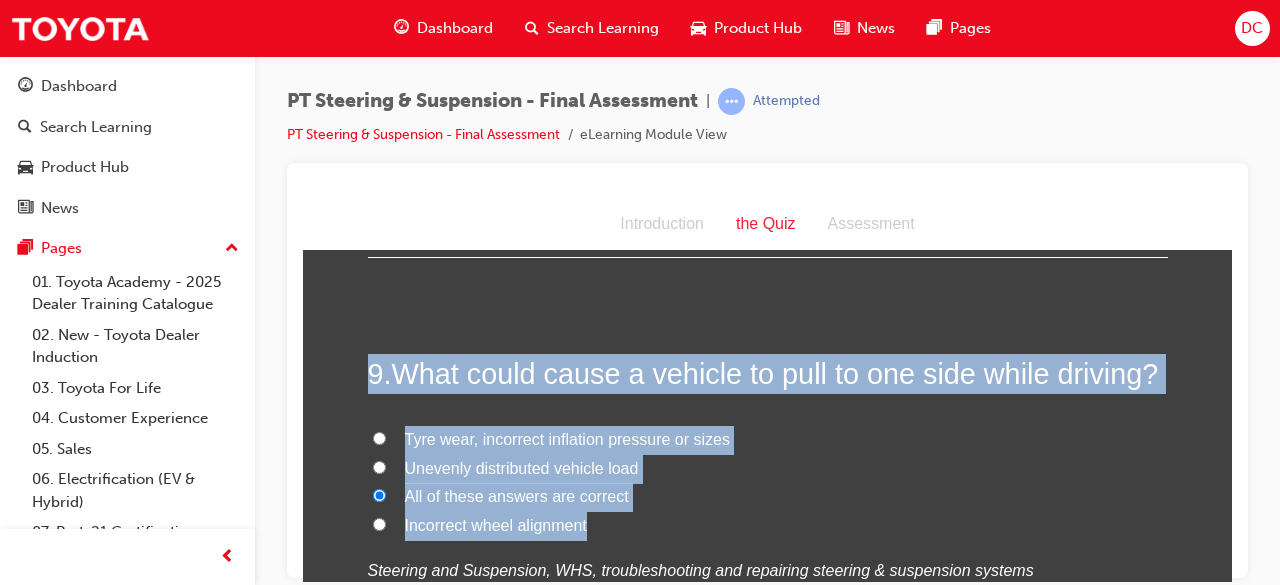 drag, startPoint x: 592, startPoint y: 490, endPoint x: 259, endPoint y: 288, distance: 389.47784 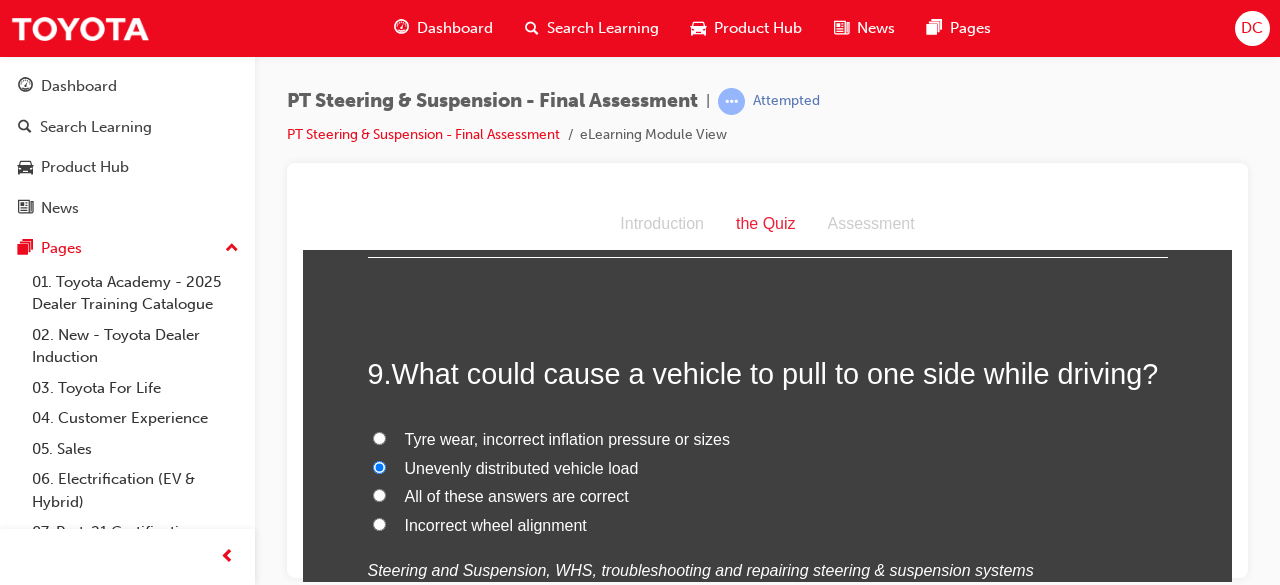 click on "All of these answers are correct" at bounding box center [379, 494] 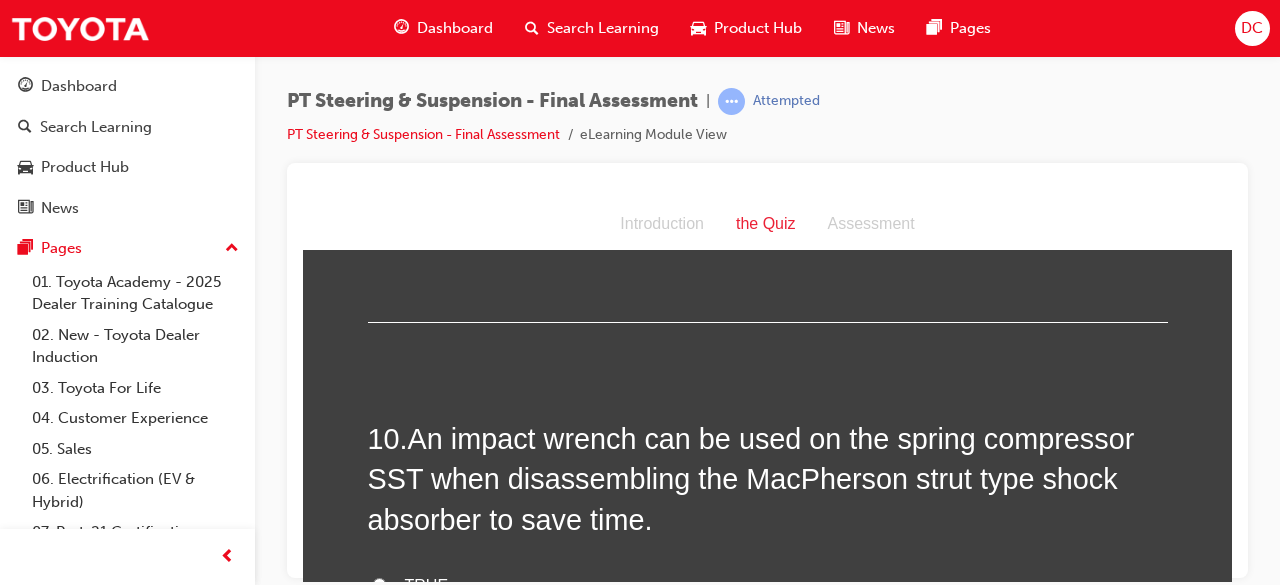 scroll, scrollTop: 4213, scrollLeft: 0, axis: vertical 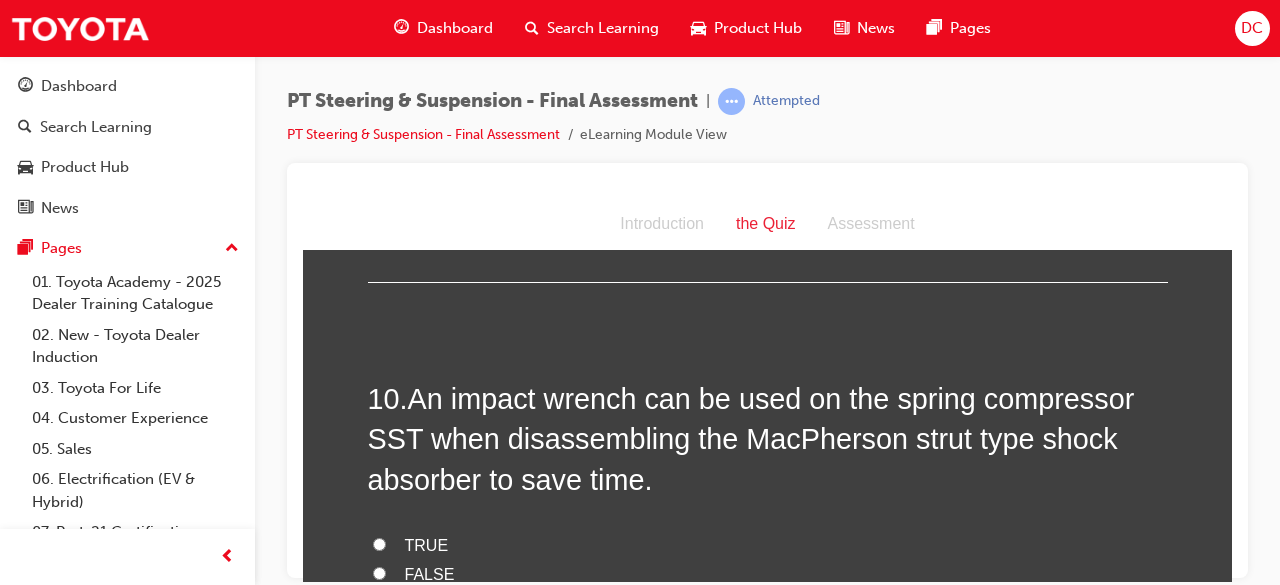 click on "FALSE" at bounding box center [379, 572] 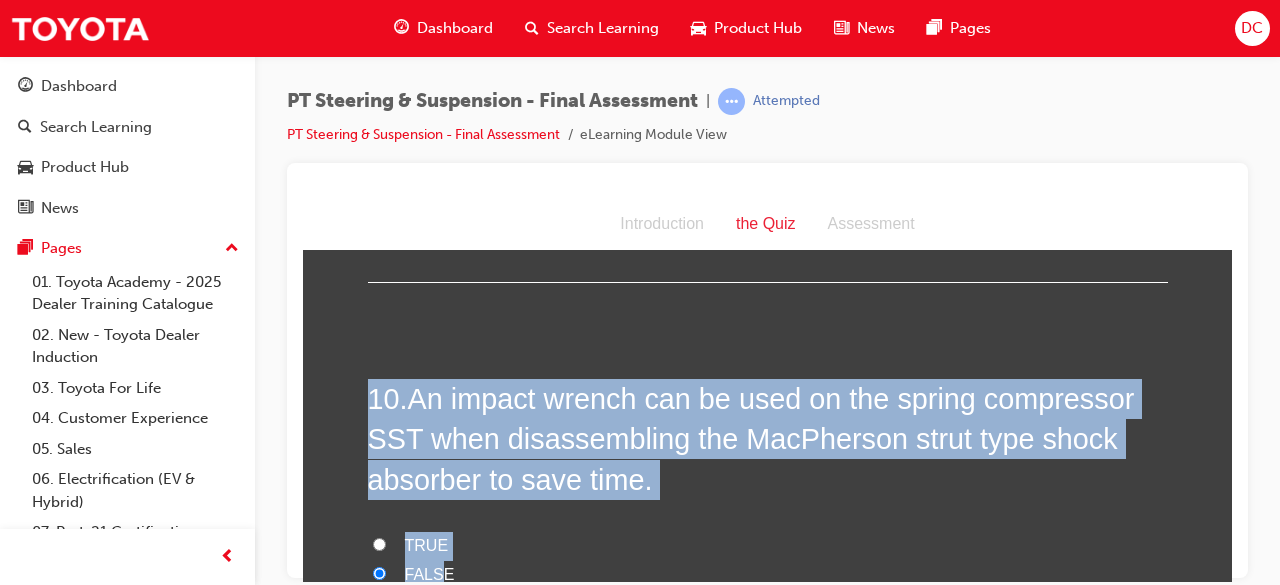 drag, startPoint x: 432, startPoint y: 536, endPoint x: 318, endPoint y: 300, distance: 262.09158 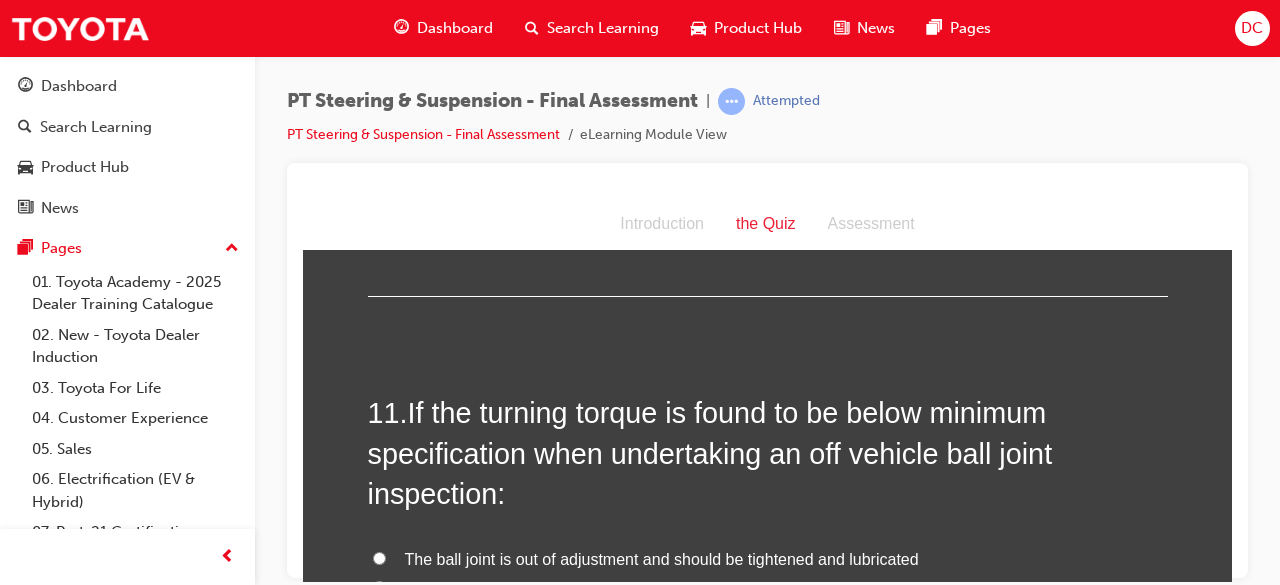 scroll, scrollTop: 4653, scrollLeft: 0, axis: vertical 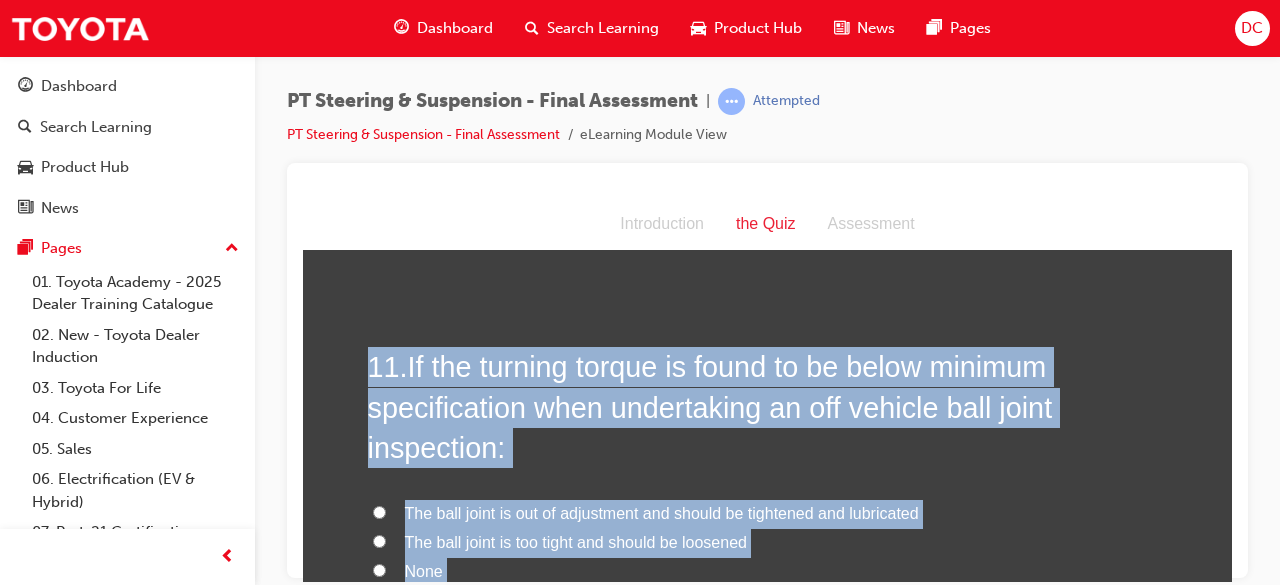 drag, startPoint x: 790, startPoint y: 562, endPoint x: 368, endPoint y: 330, distance: 481.56827 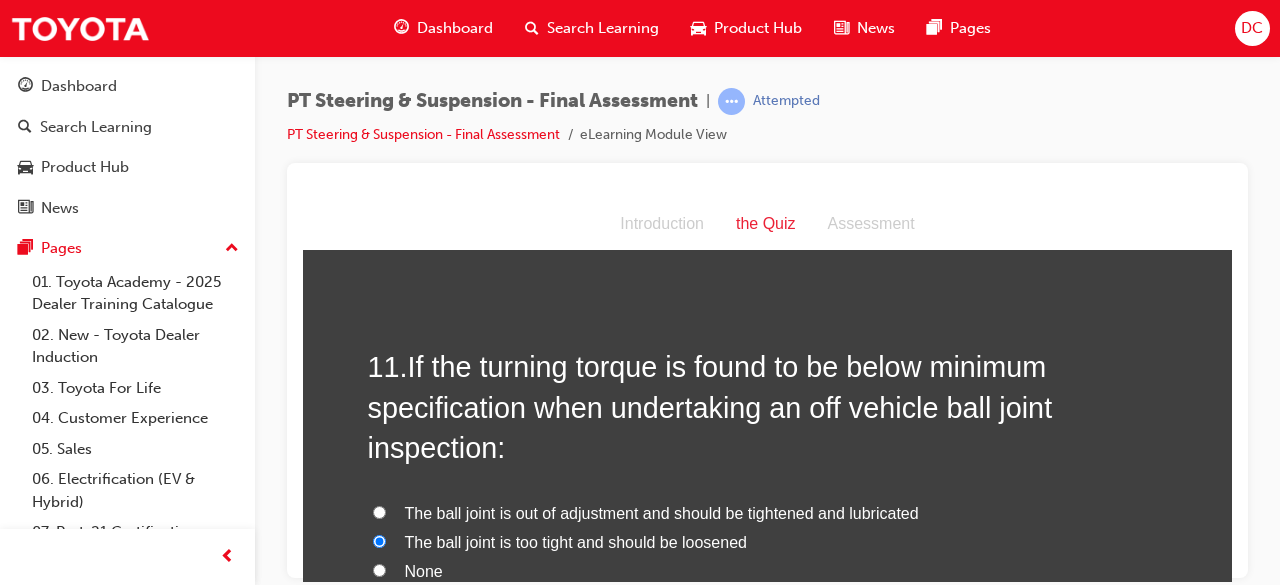 click on "The ball joint is not tight enough and should be replaced" at bounding box center (379, 598) 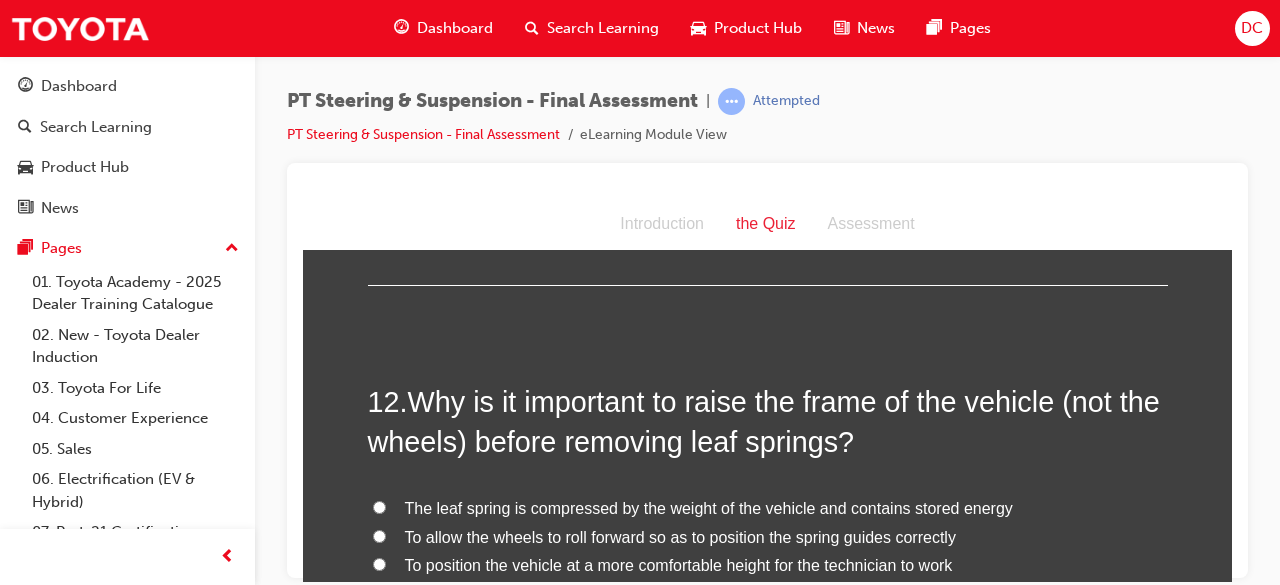 scroll, scrollTop: 5173, scrollLeft: 0, axis: vertical 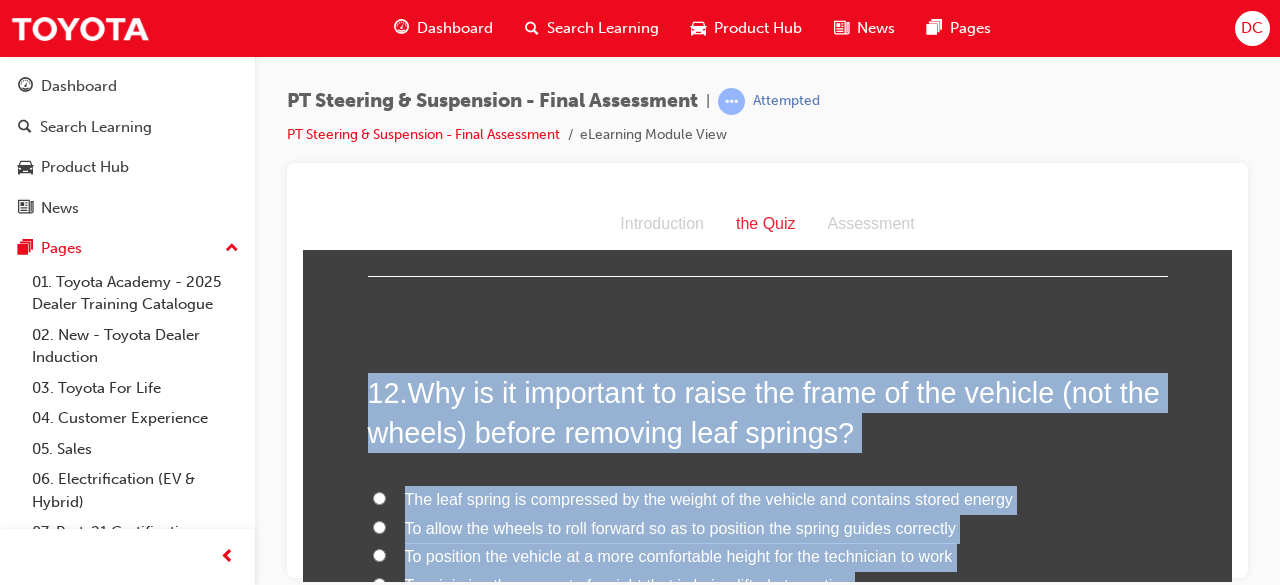 drag, startPoint x: 860, startPoint y: 553, endPoint x: 290, endPoint y: 309, distance: 620.02905 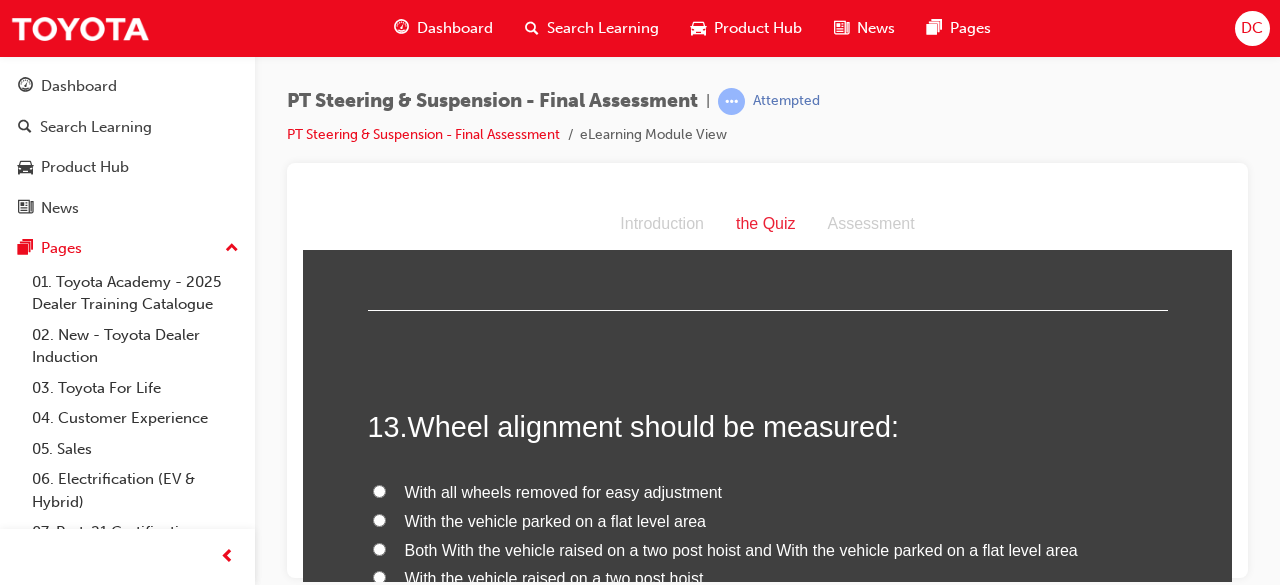 scroll, scrollTop: 5613, scrollLeft: 0, axis: vertical 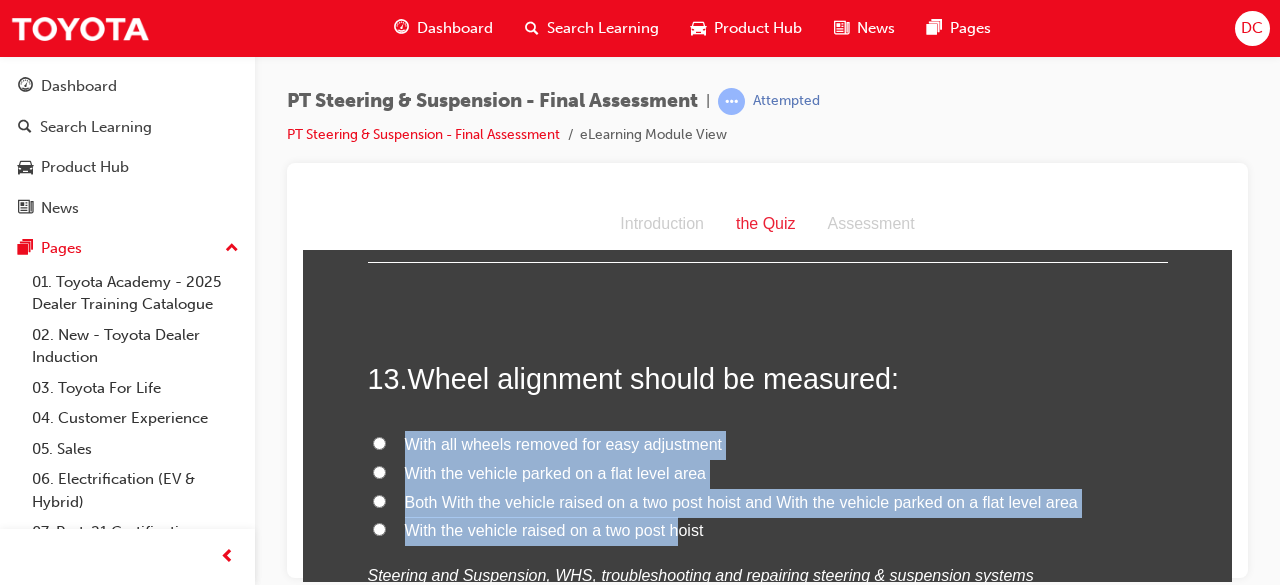 drag, startPoint x: 619, startPoint y: 479, endPoint x: 494, endPoint y: 412, distance: 141.82384 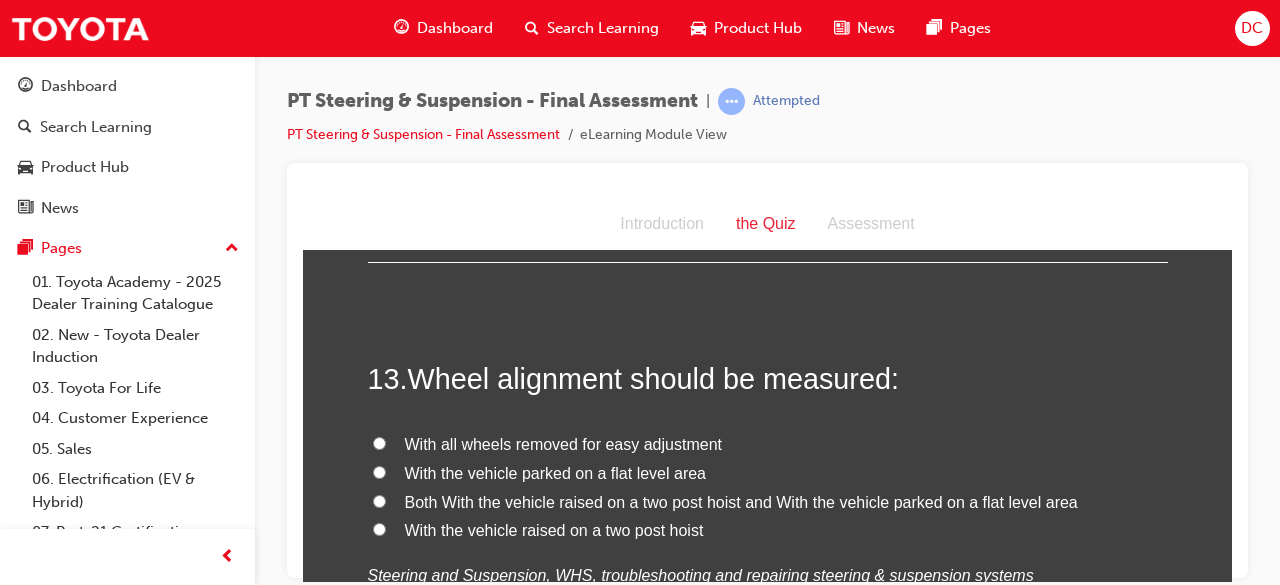 click on "With the vehicle raised on a two post hoist" at bounding box center (768, 530) 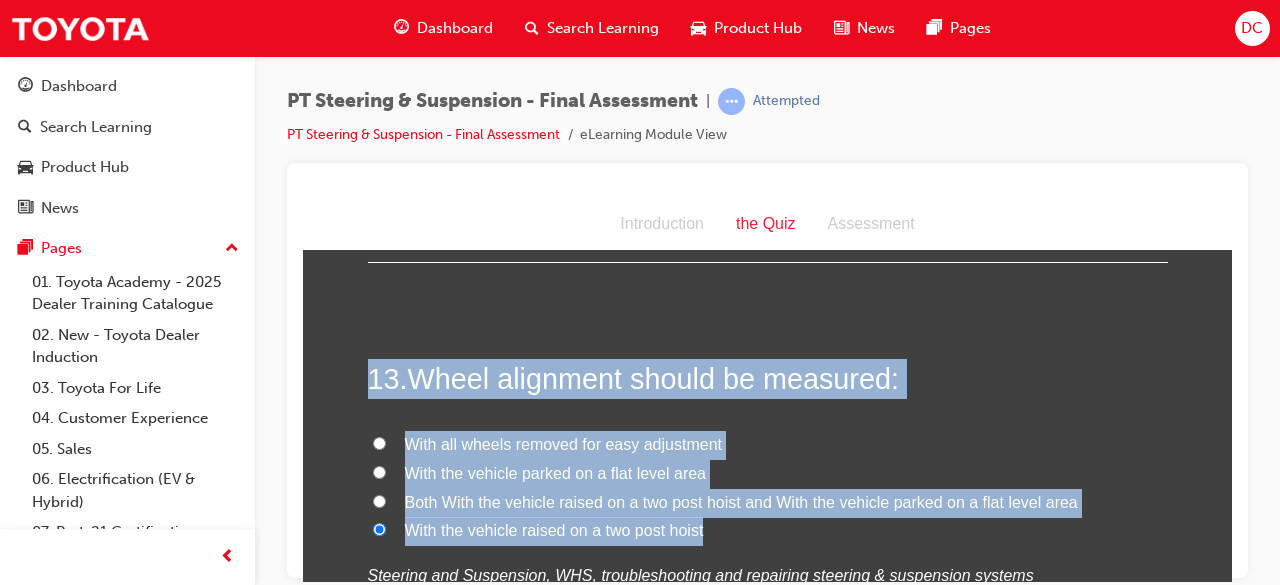 drag, startPoint x: 700, startPoint y: 492, endPoint x: 332, endPoint y: 348, distance: 395.17084 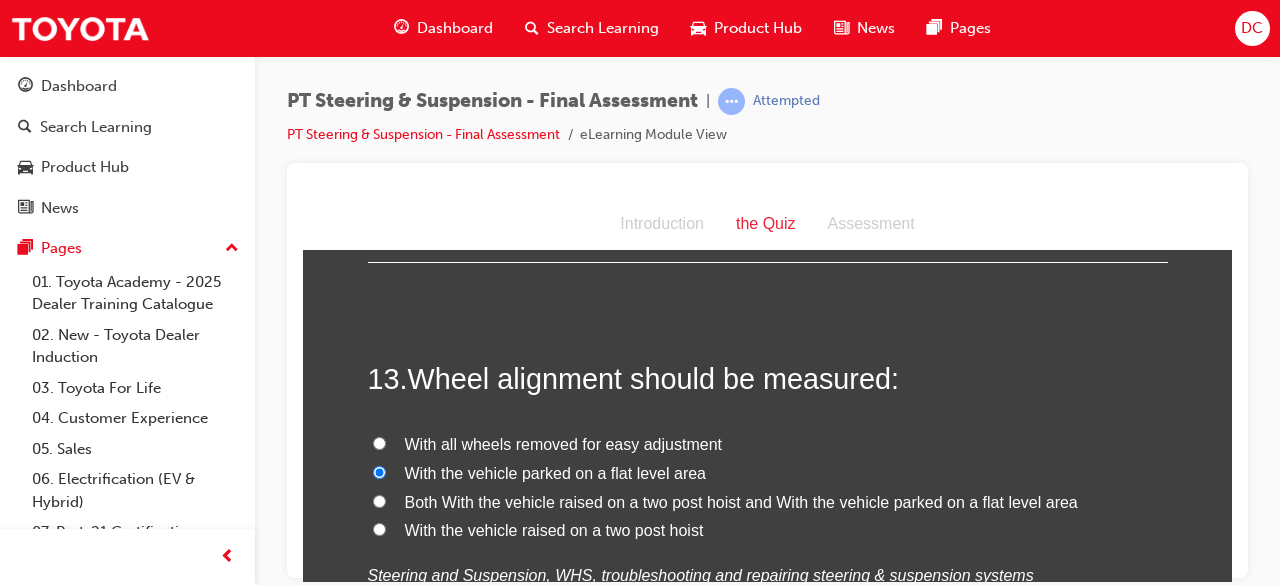 click on "With the vehicle raised on a two post hoist" at bounding box center [768, 530] 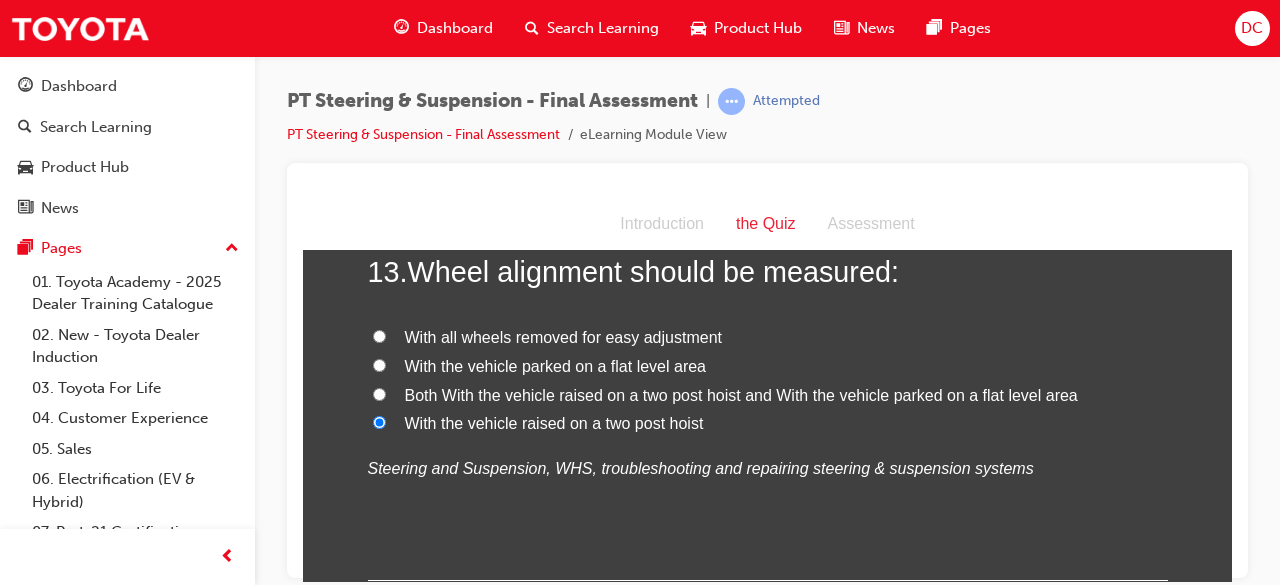 scroll, scrollTop: 5773, scrollLeft: 0, axis: vertical 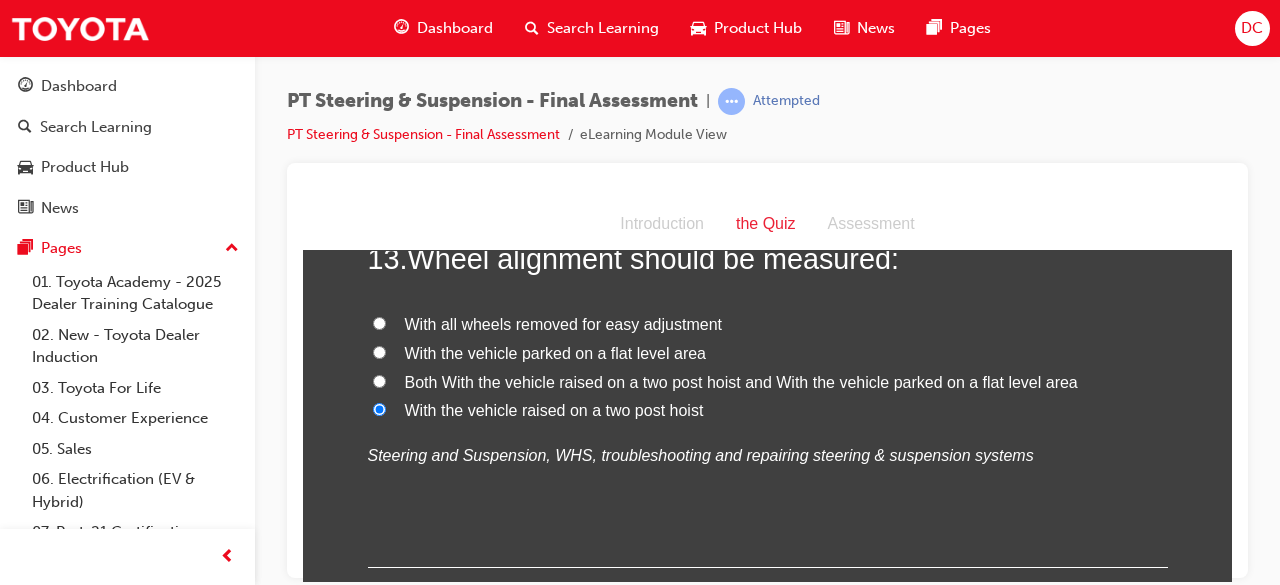 click on "With the vehicle parked on a flat level area" at bounding box center (379, 351) 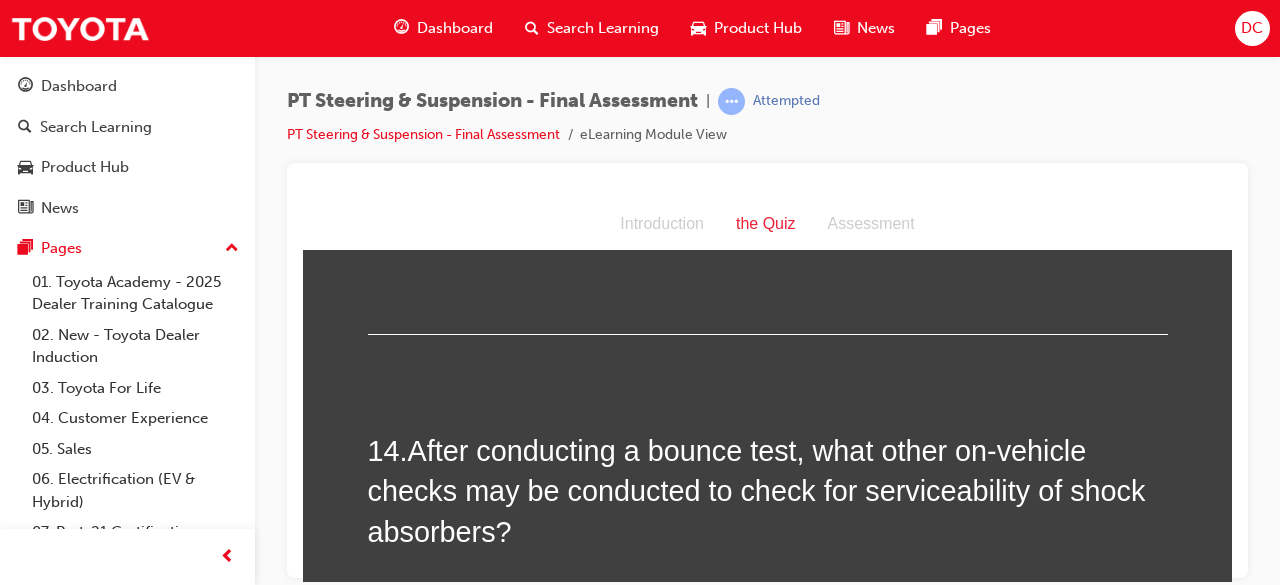 scroll, scrollTop: 6013, scrollLeft: 0, axis: vertical 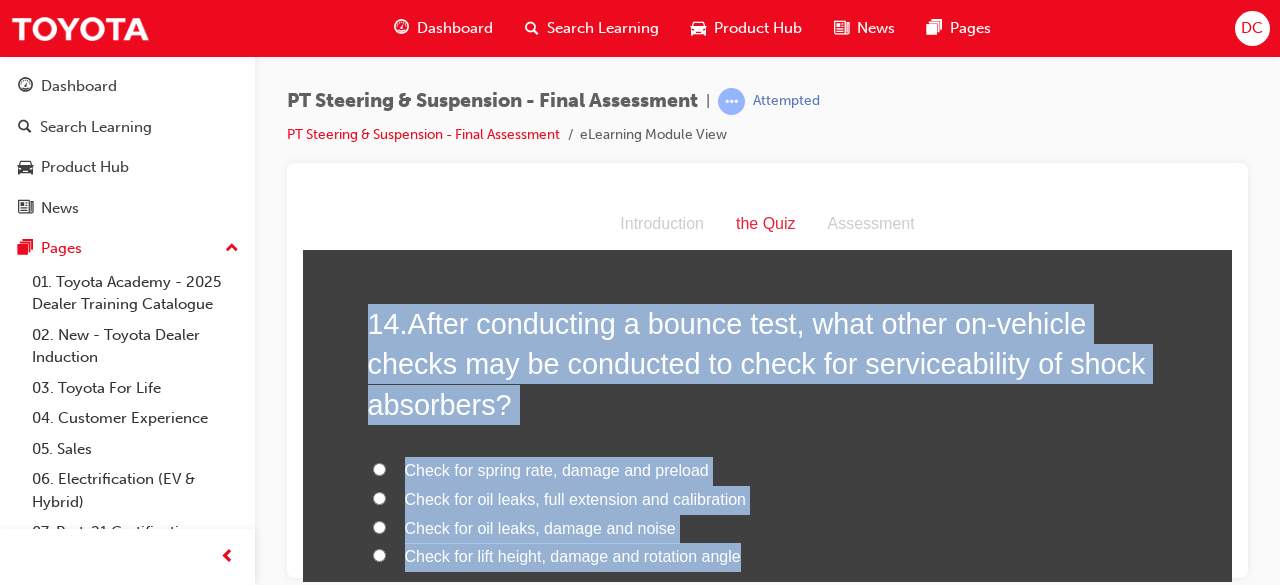 drag, startPoint x: 695, startPoint y: 517, endPoint x: 597, endPoint y: 495, distance: 100.43903 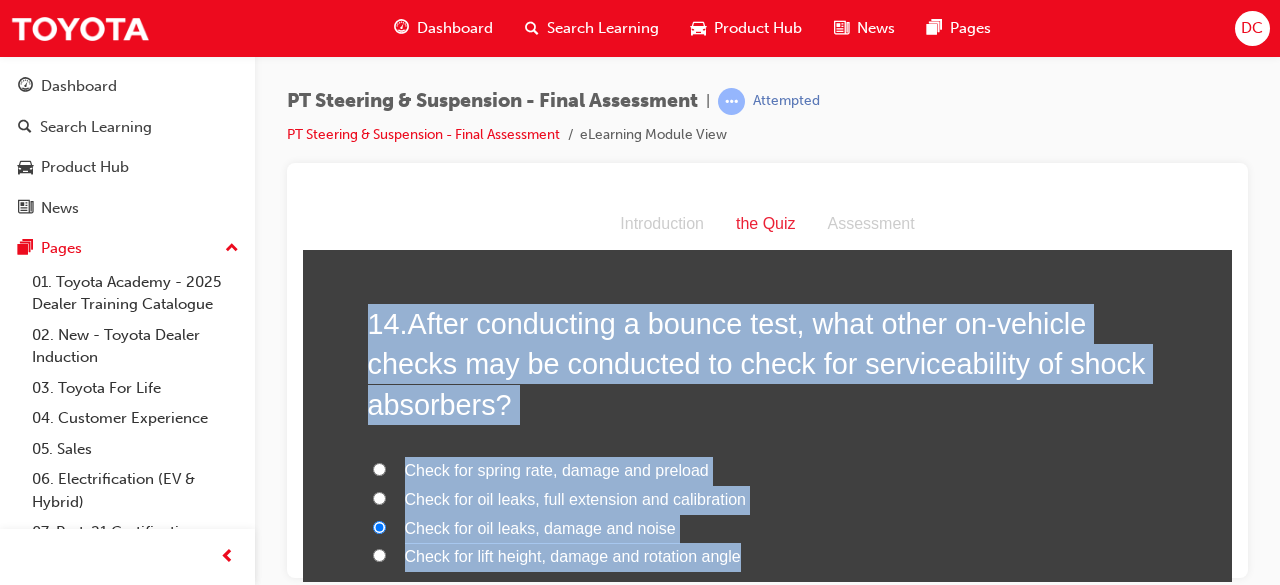 click on "Check for oil leaks, damage and noise" at bounding box center [768, 528] 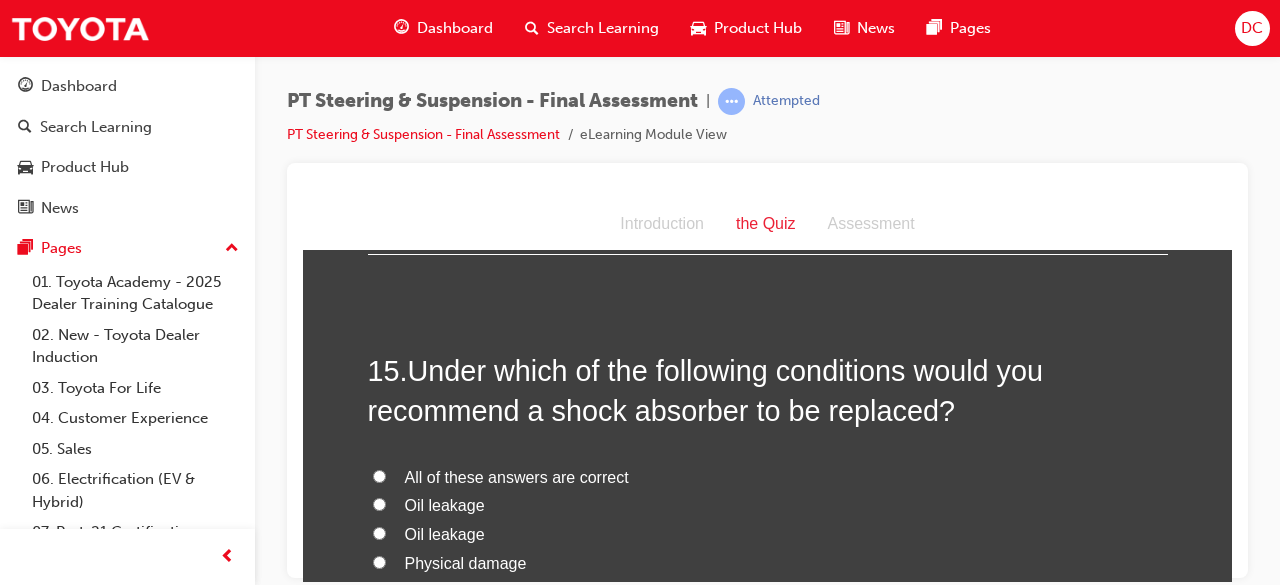 scroll, scrollTop: 6613, scrollLeft: 0, axis: vertical 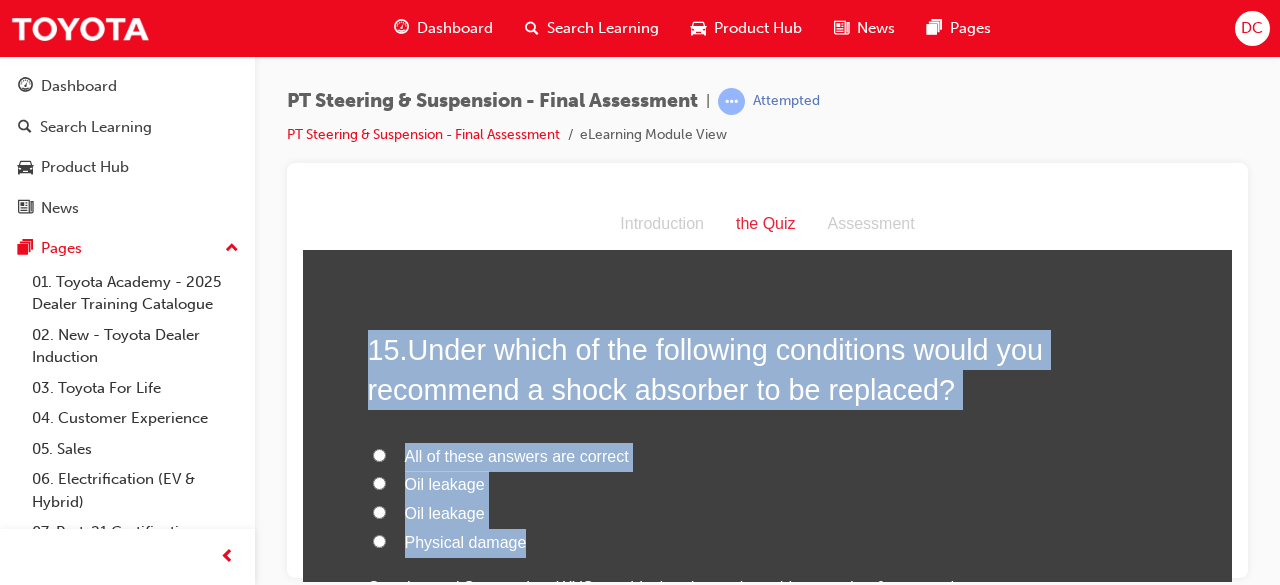 drag, startPoint x: 517, startPoint y: 506, endPoint x: 334, endPoint y: 299, distance: 276.29333 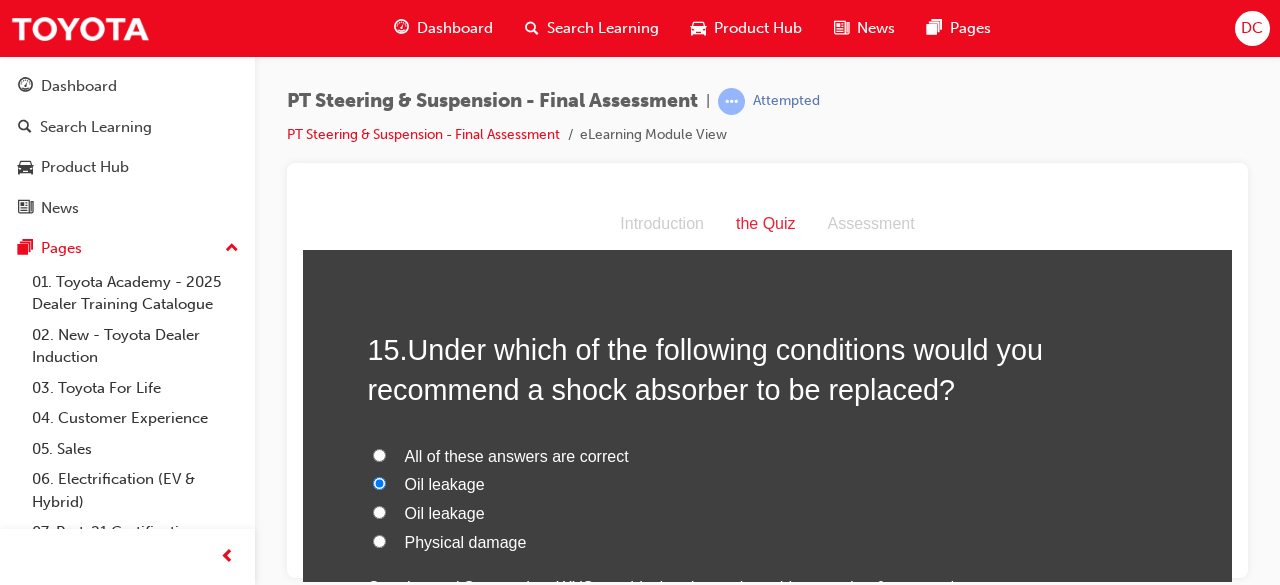 click on "All of these answers are correct" at bounding box center (379, 454) 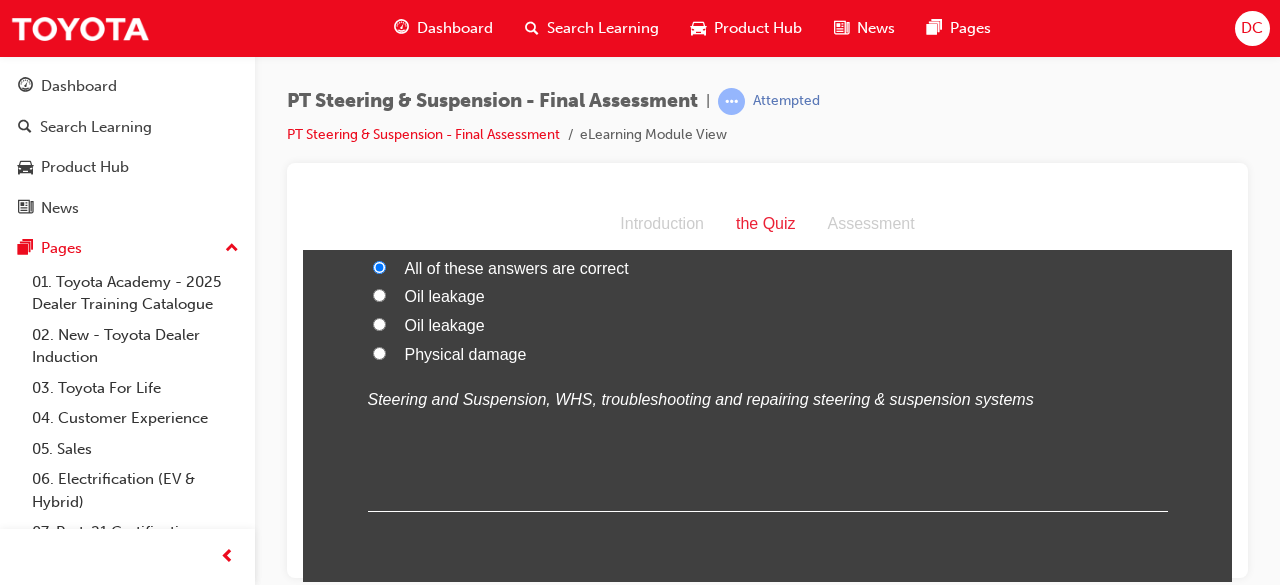 scroll, scrollTop: 6836, scrollLeft: 0, axis: vertical 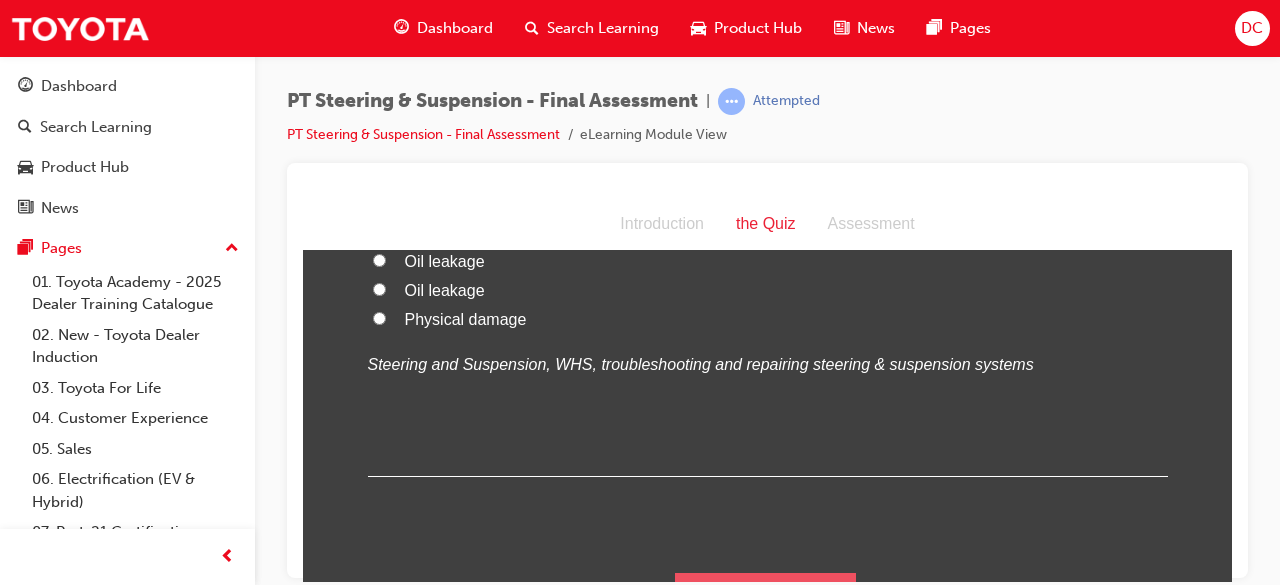 click on "Submit Answers" at bounding box center [766, 600] 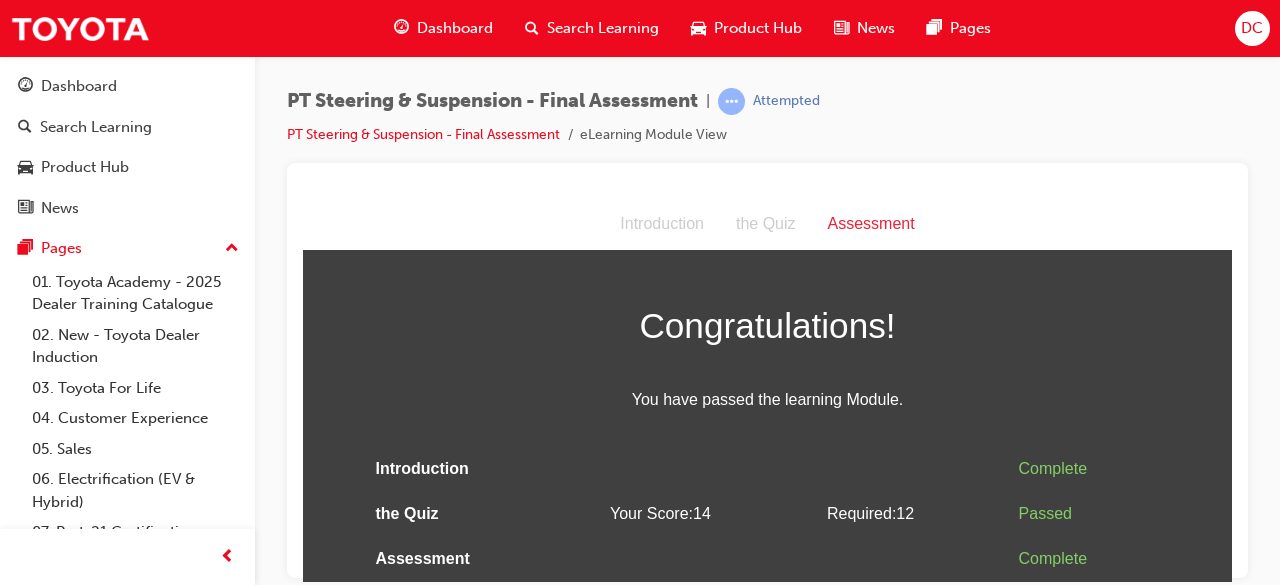 scroll, scrollTop: 0, scrollLeft: 0, axis: both 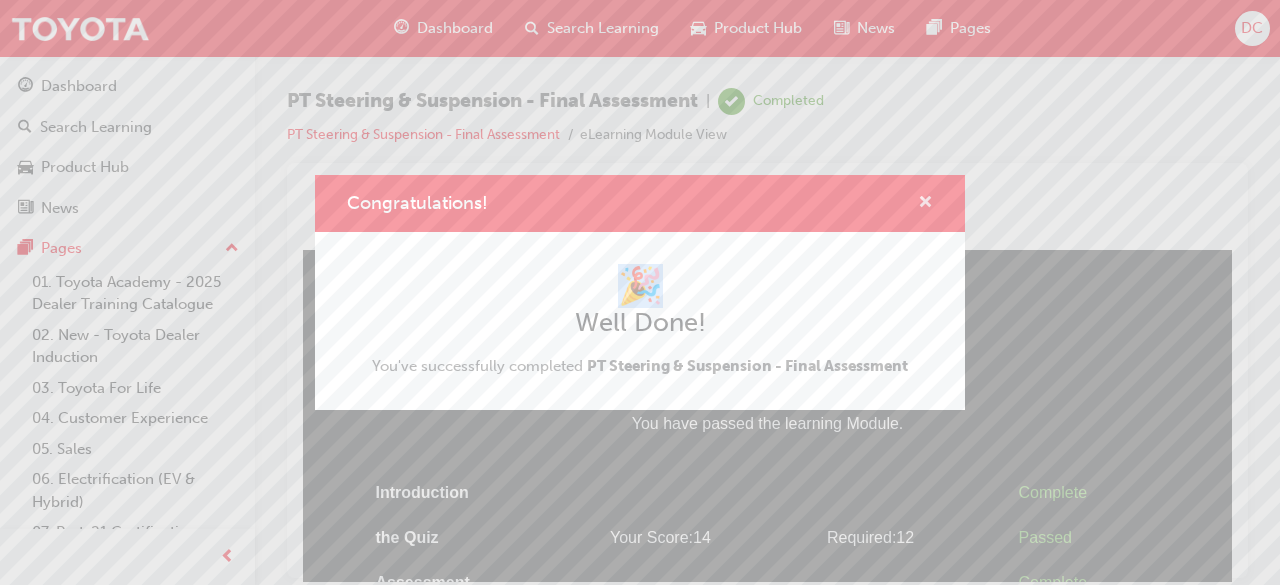 drag, startPoint x: 1082, startPoint y: 253, endPoint x: 929, endPoint y: 194, distance: 163.9817 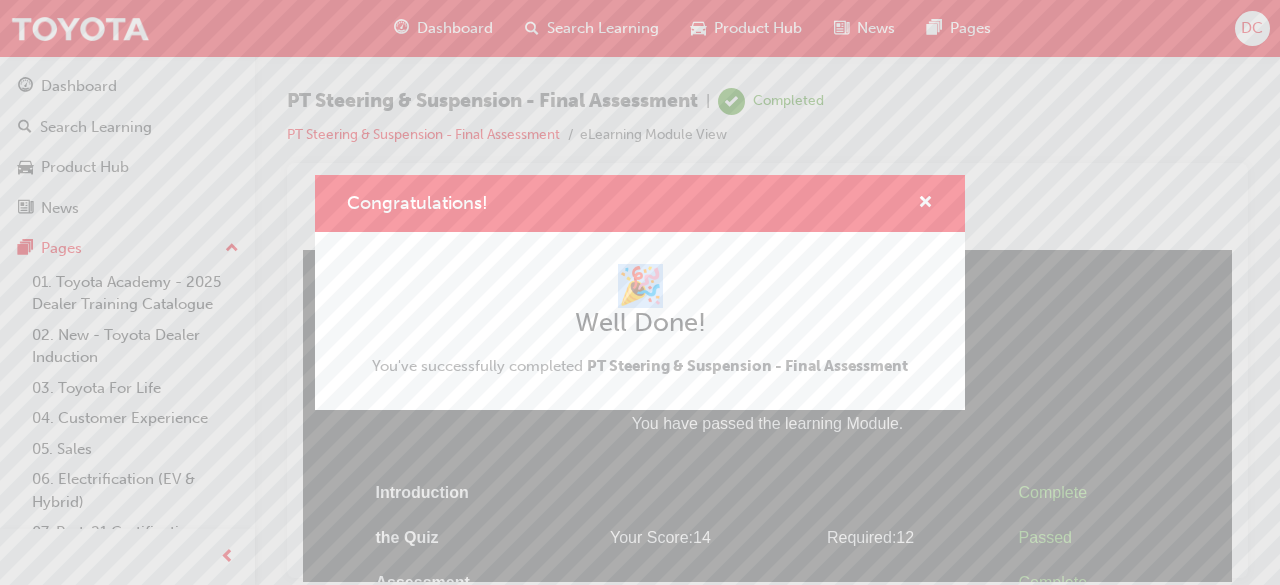 click on "Congratulations! 🎉 Well Done! You've successfully completed   PT Steering & Suspension - Final Assessment" at bounding box center (640, 292) 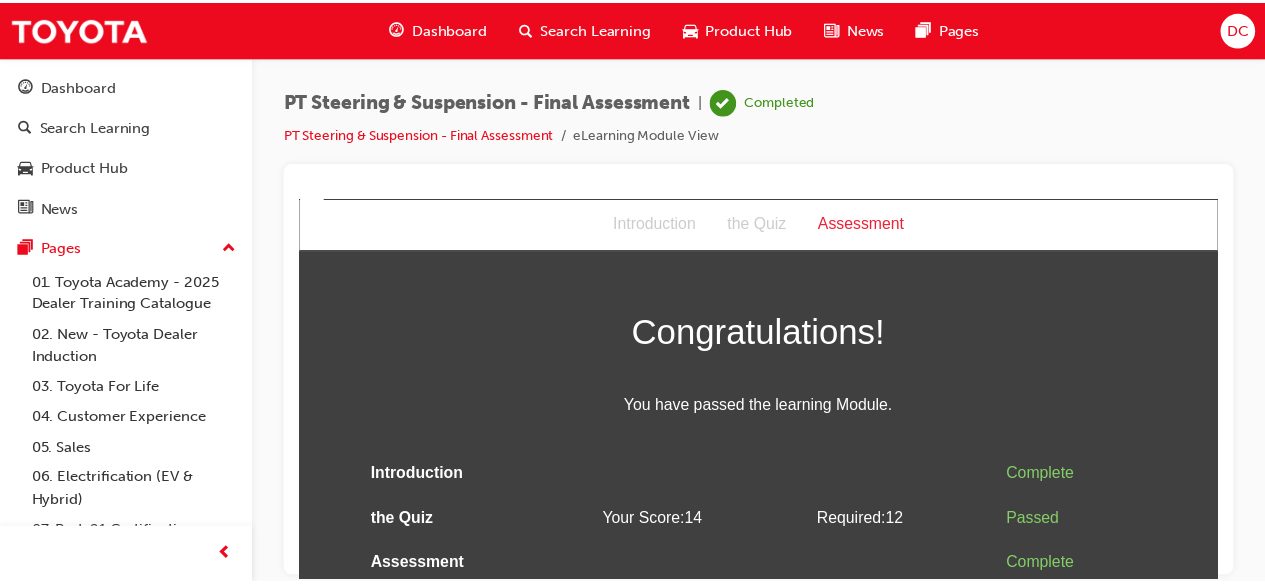 scroll, scrollTop: 22, scrollLeft: 0, axis: vertical 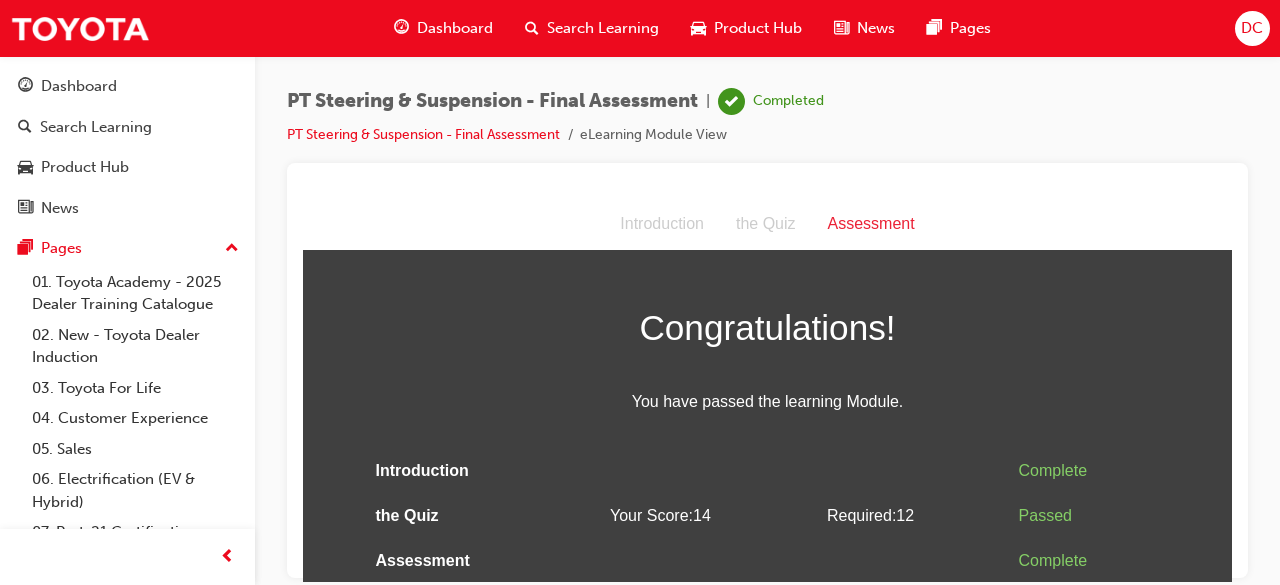 click on "Dashboard" at bounding box center [455, 28] 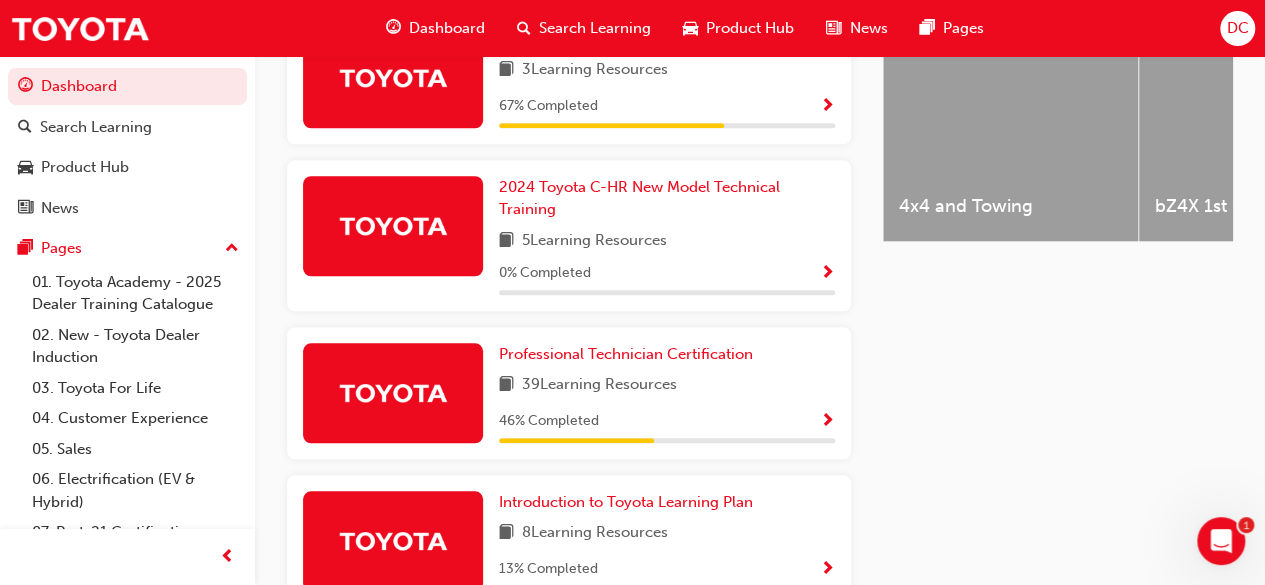 scroll, scrollTop: 880, scrollLeft: 0, axis: vertical 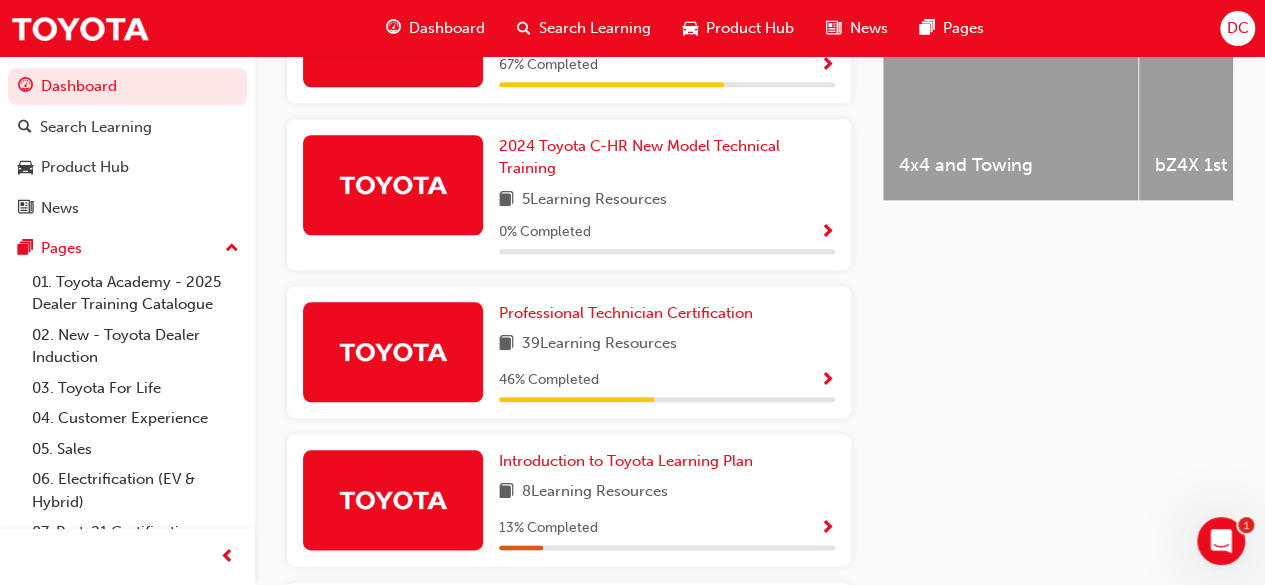click at bounding box center [827, 381] 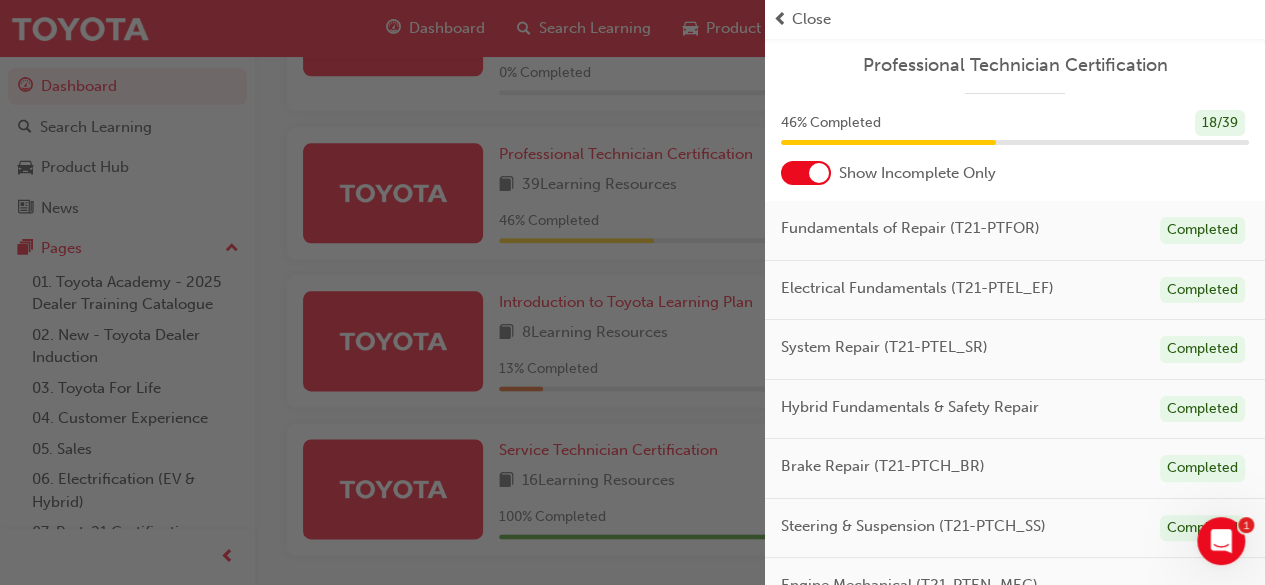 scroll, scrollTop: 1053, scrollLeft: 0, axis: vertical 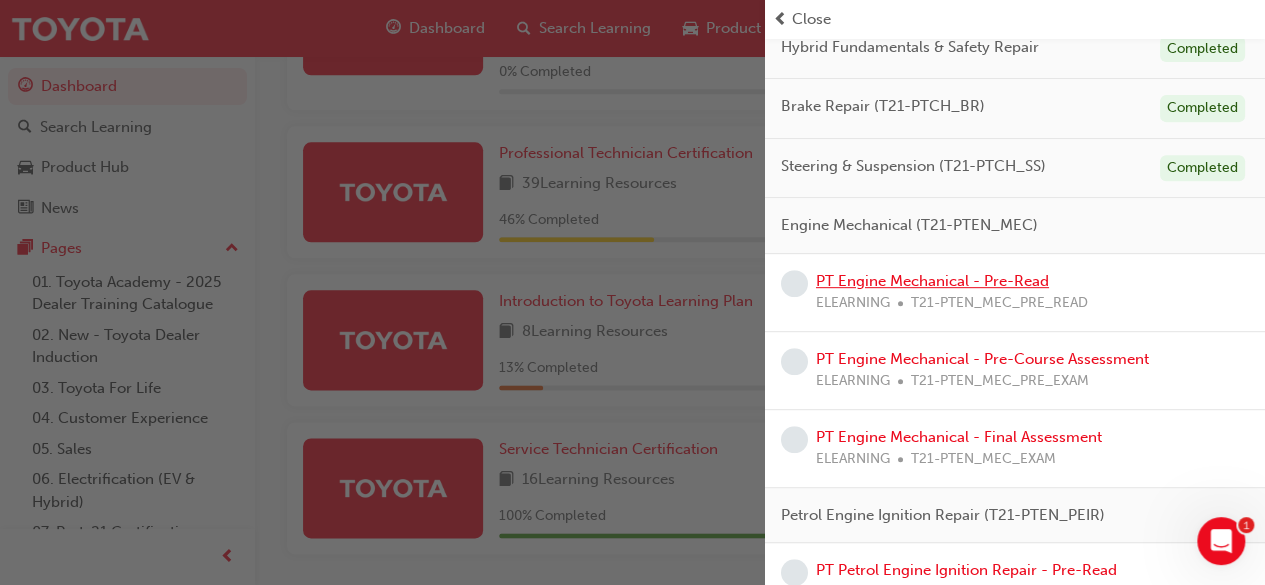 click on "PT Engine Mechanical - Pre-Read" at bounding box center (932, 281) 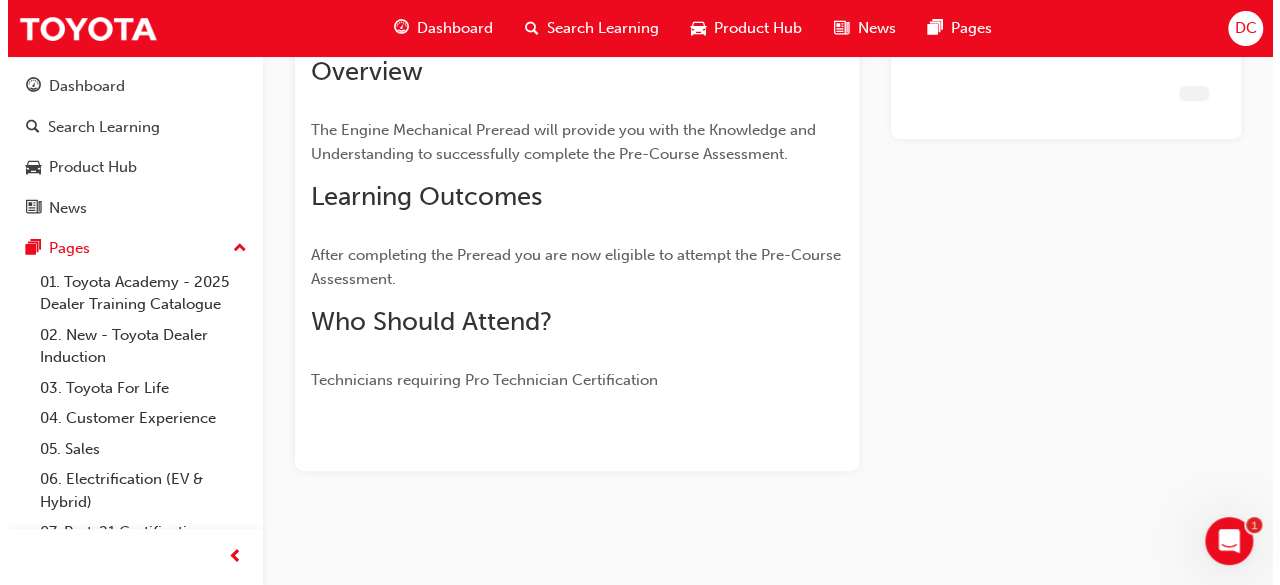 scroll, scrollTop: 0, scrollLeft: 0, axis: both 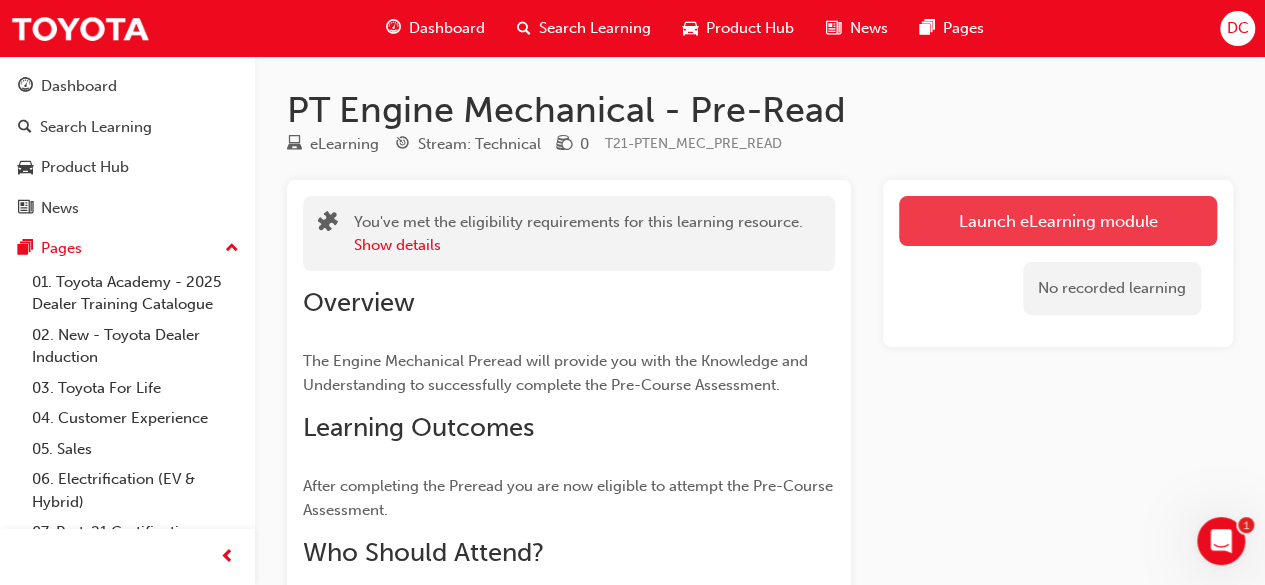 click on "Launch eLearning module" at bounding box center [1058, 221] 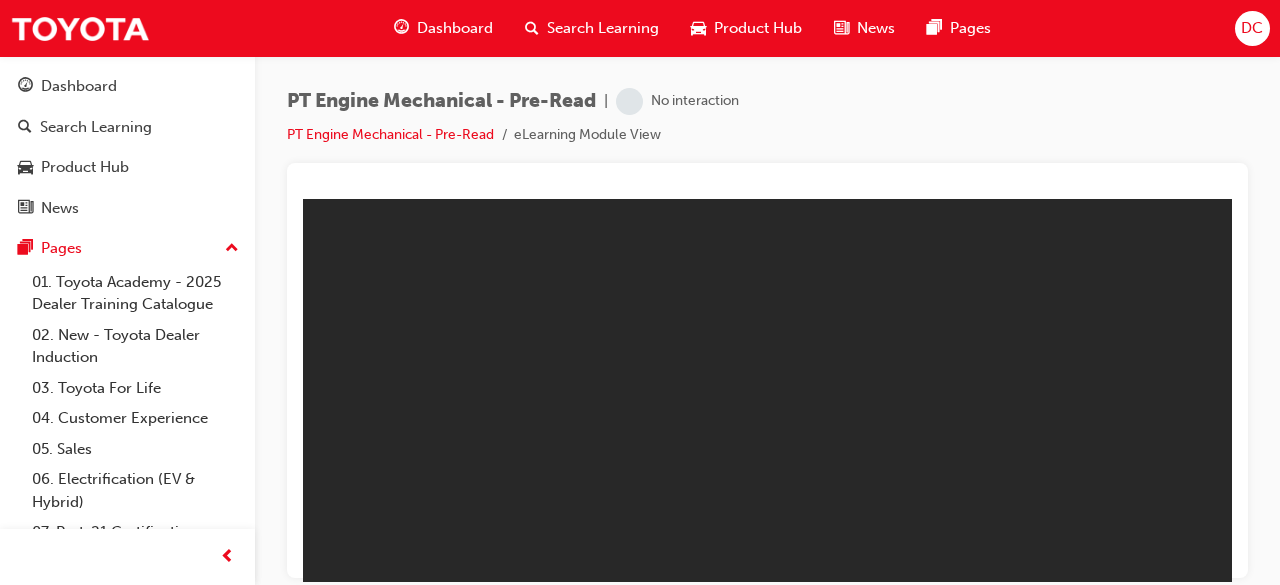 scroll, scrollTop: 0, scrollLeft: 0, axis: both 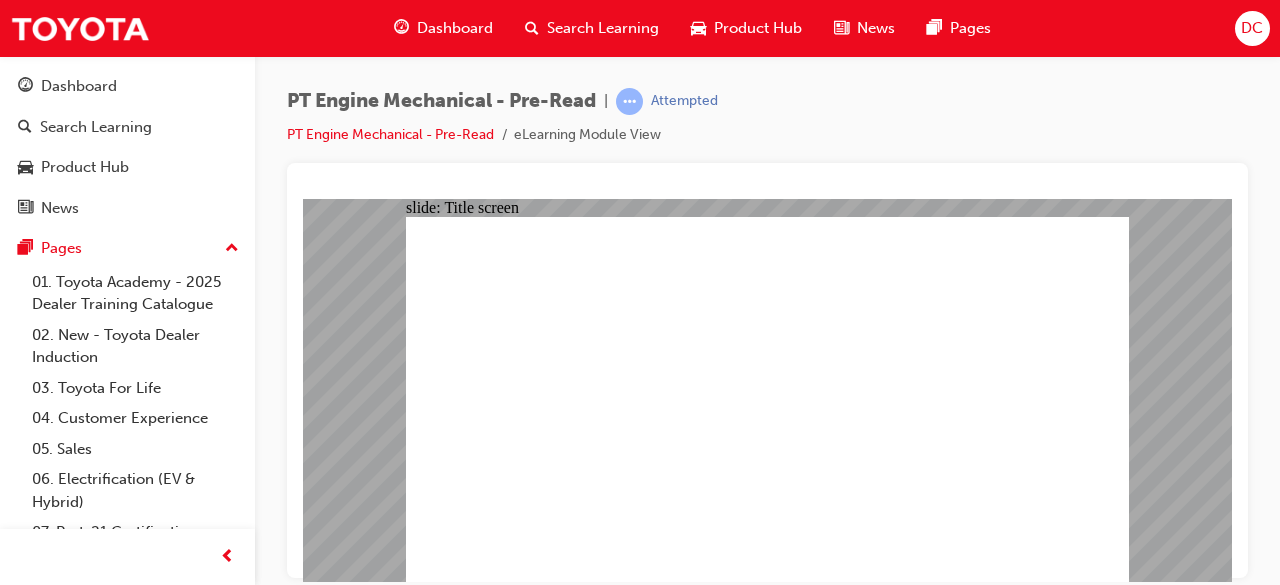 click 